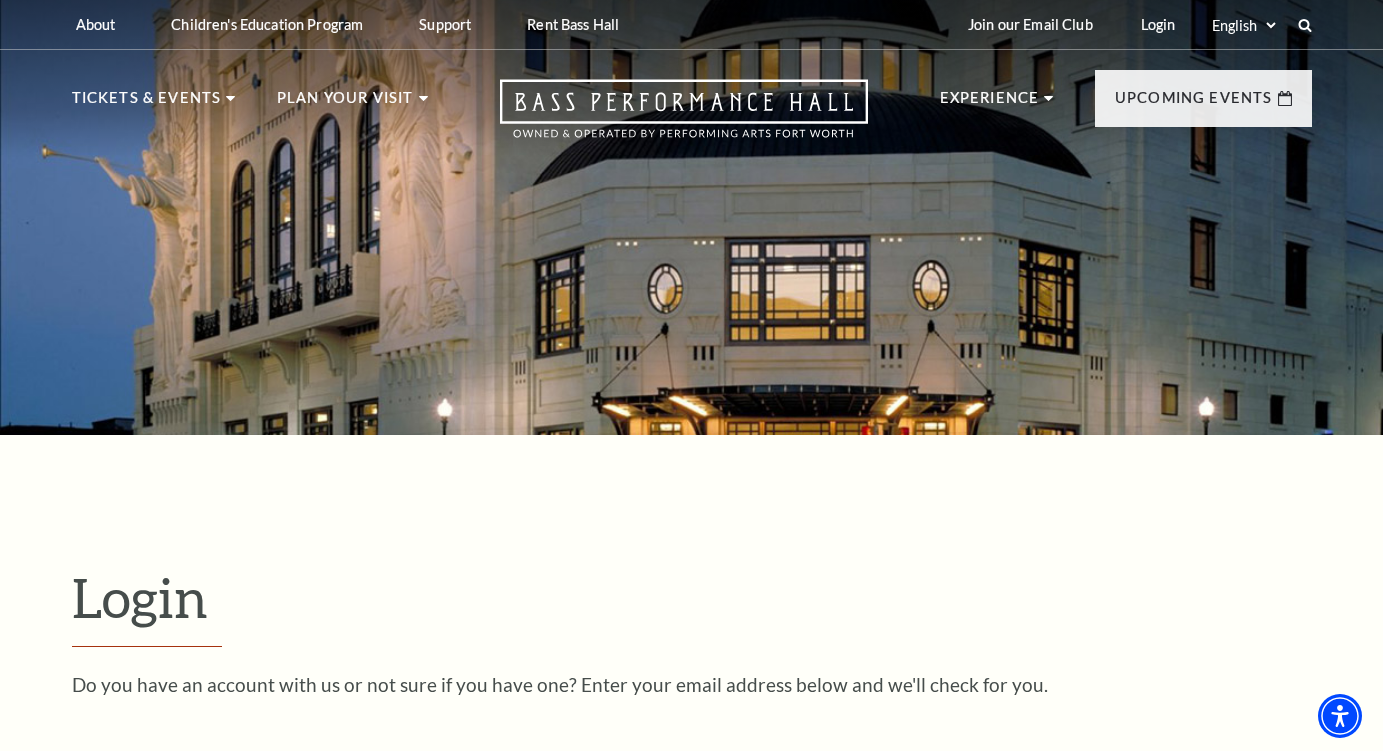 scroll, scrollTop: 428, scrollLeft: 0, axis: vertical 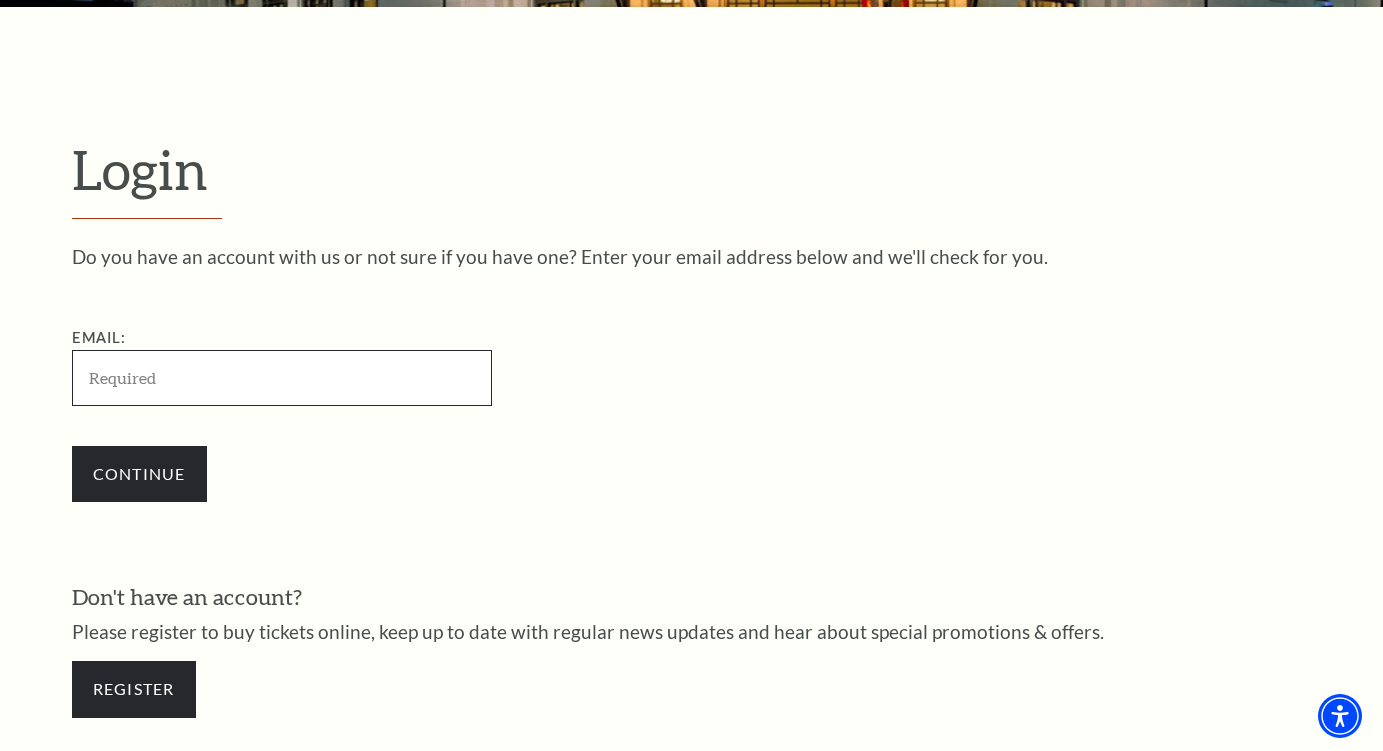 type on "leahcarter213@gmail.com" 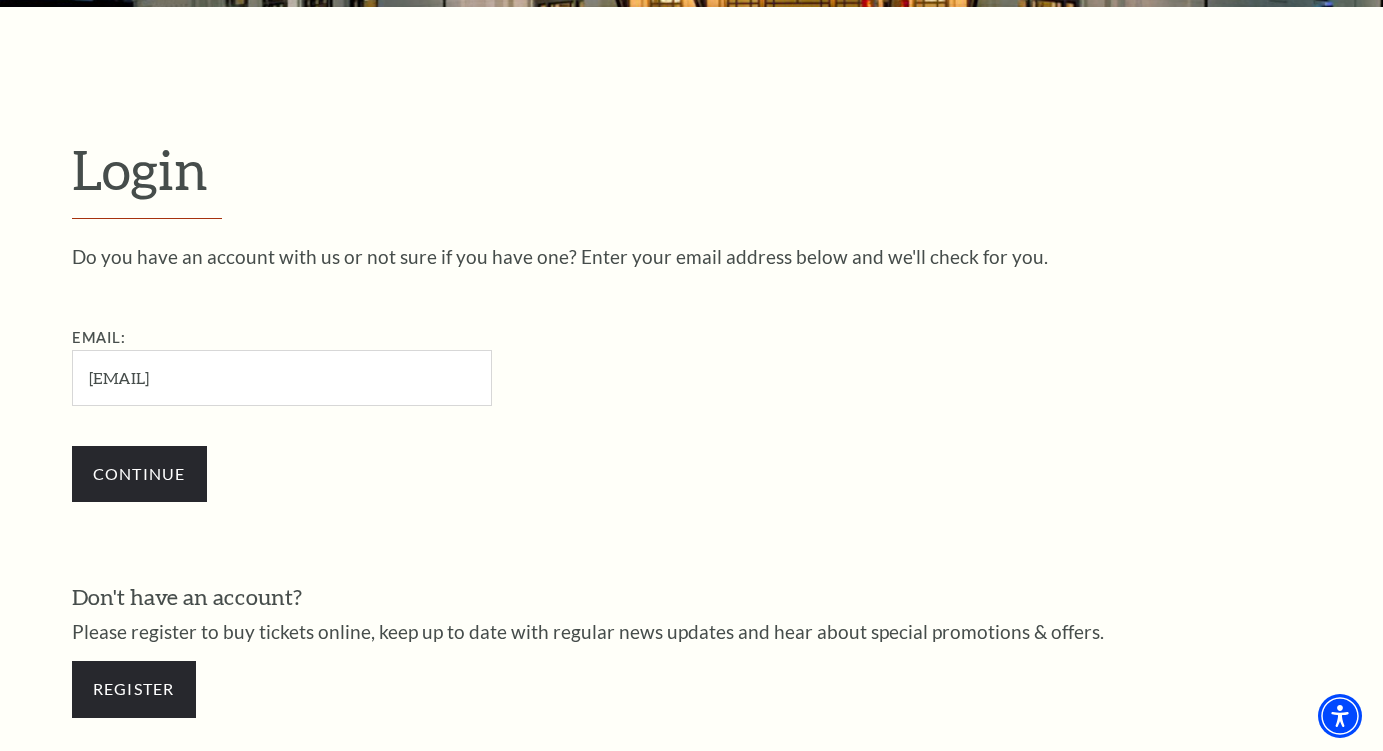 click on "Continue" at bounding box center (139, 474) 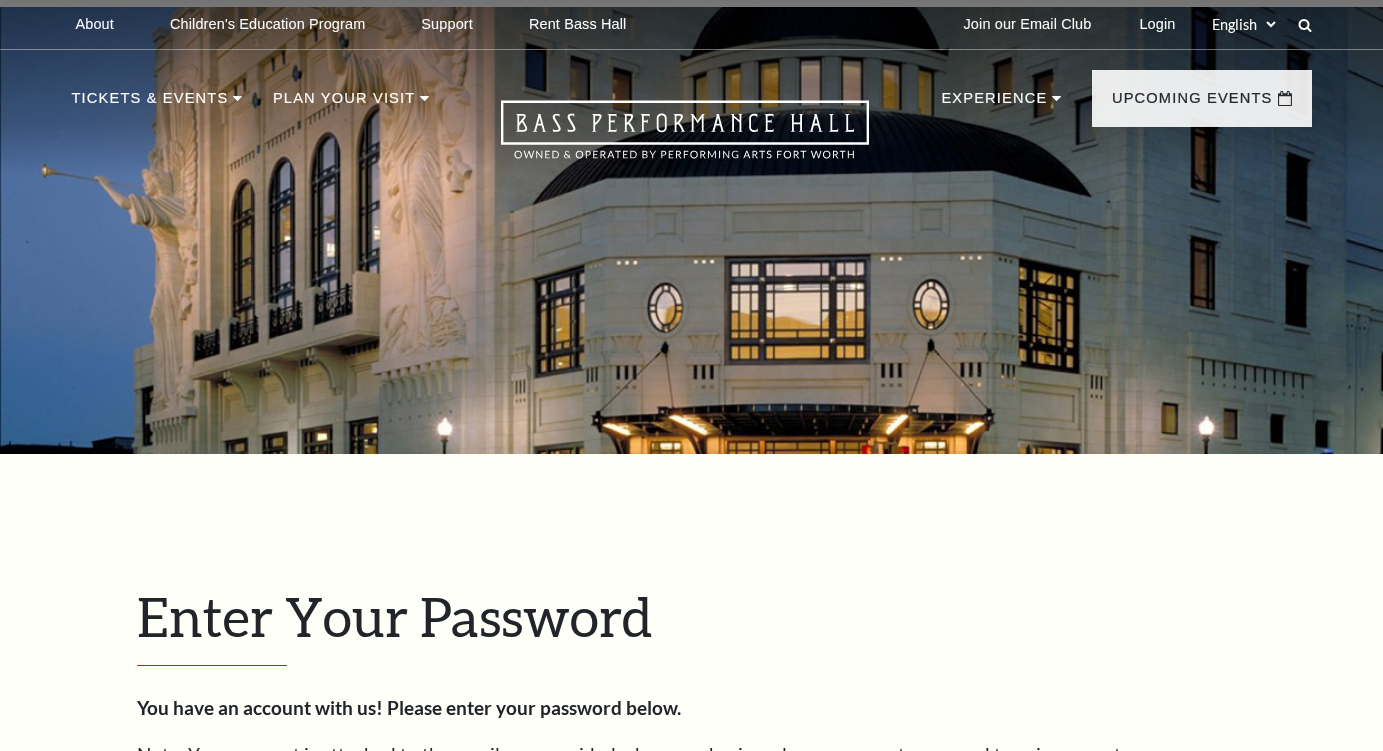 click on "Forgot Password?" at bounding box center (213, 1122) 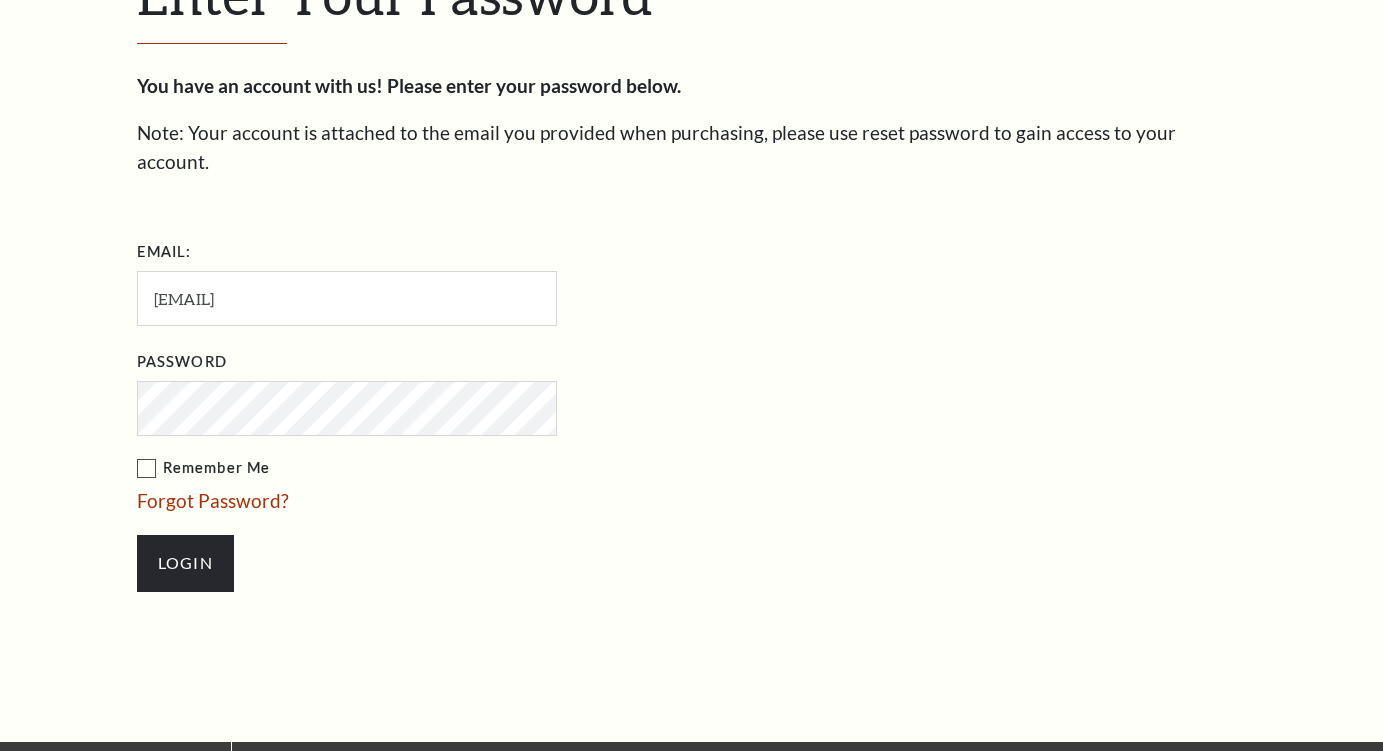 scroll, scrollTop: 0, scrollLeft: 0, axis: both 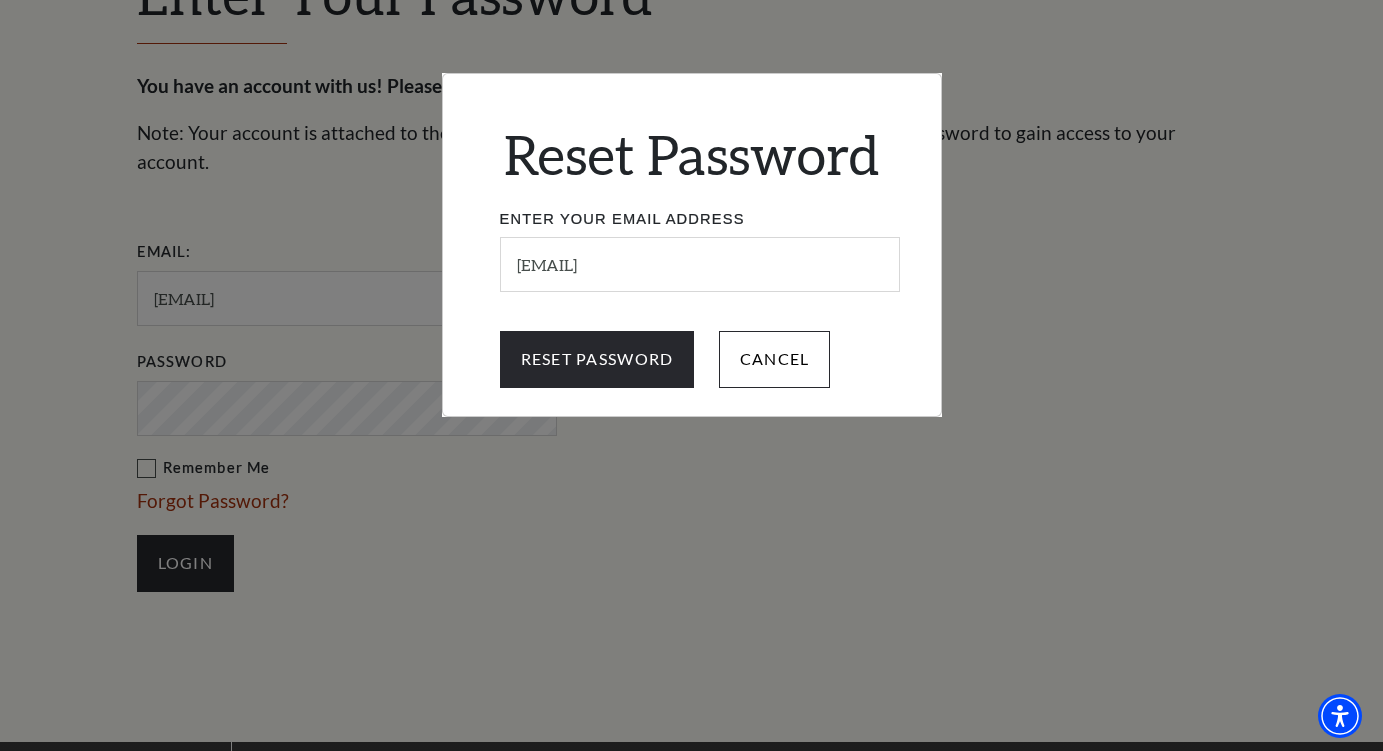 click on "Reset Password
Enter Your Email Address
leahcarter213@gmail.com
Reset Password
Cancel" at bounding box center (691, 375) 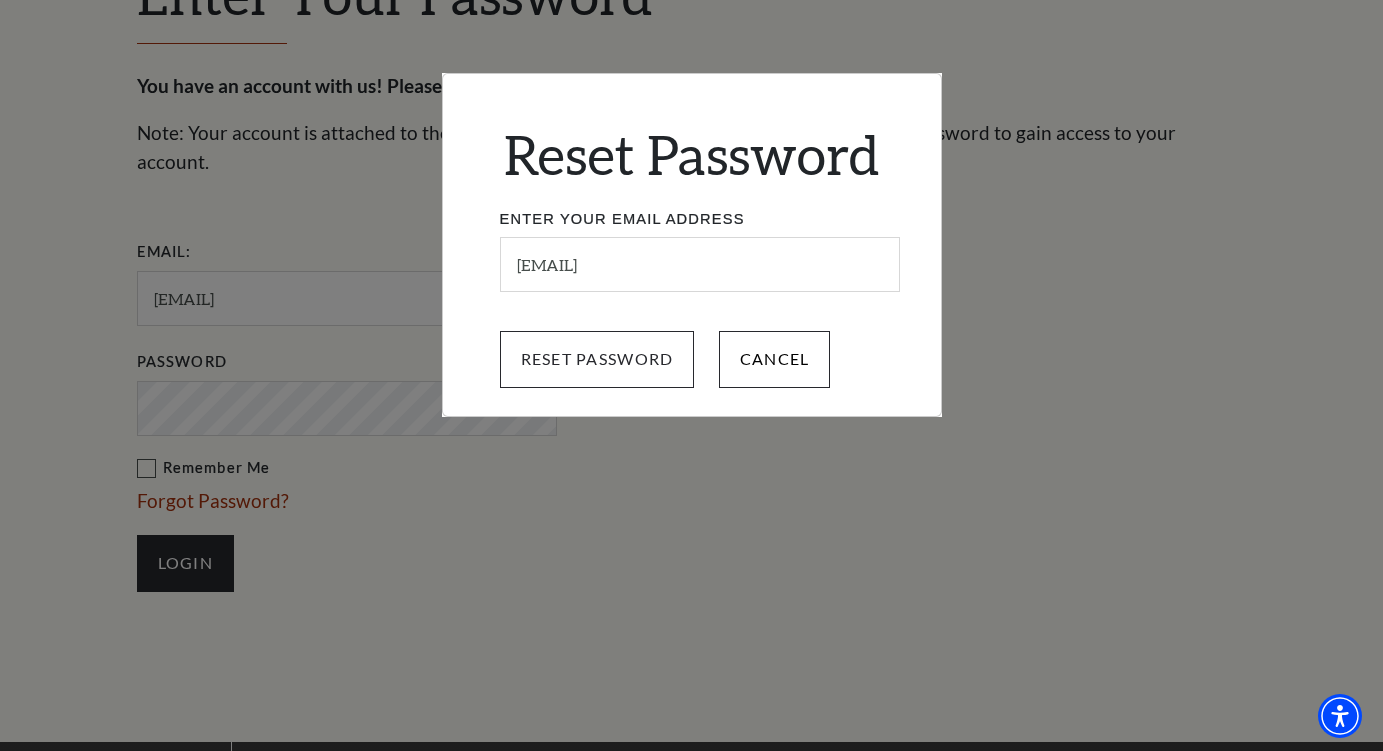 click on "Reset Password" at bounding box center (597, 359) 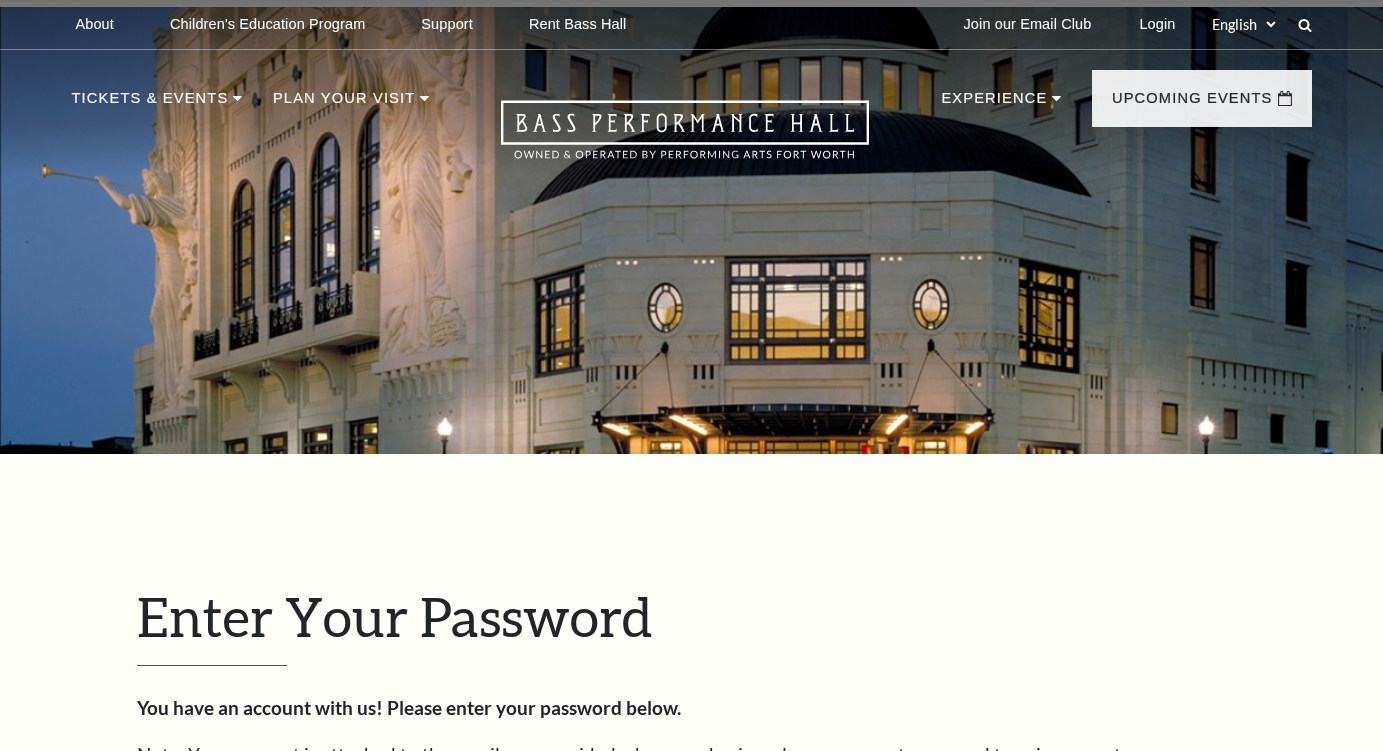 scroll, scrollTop: 650, scrollLeft: 0, axis: vertical 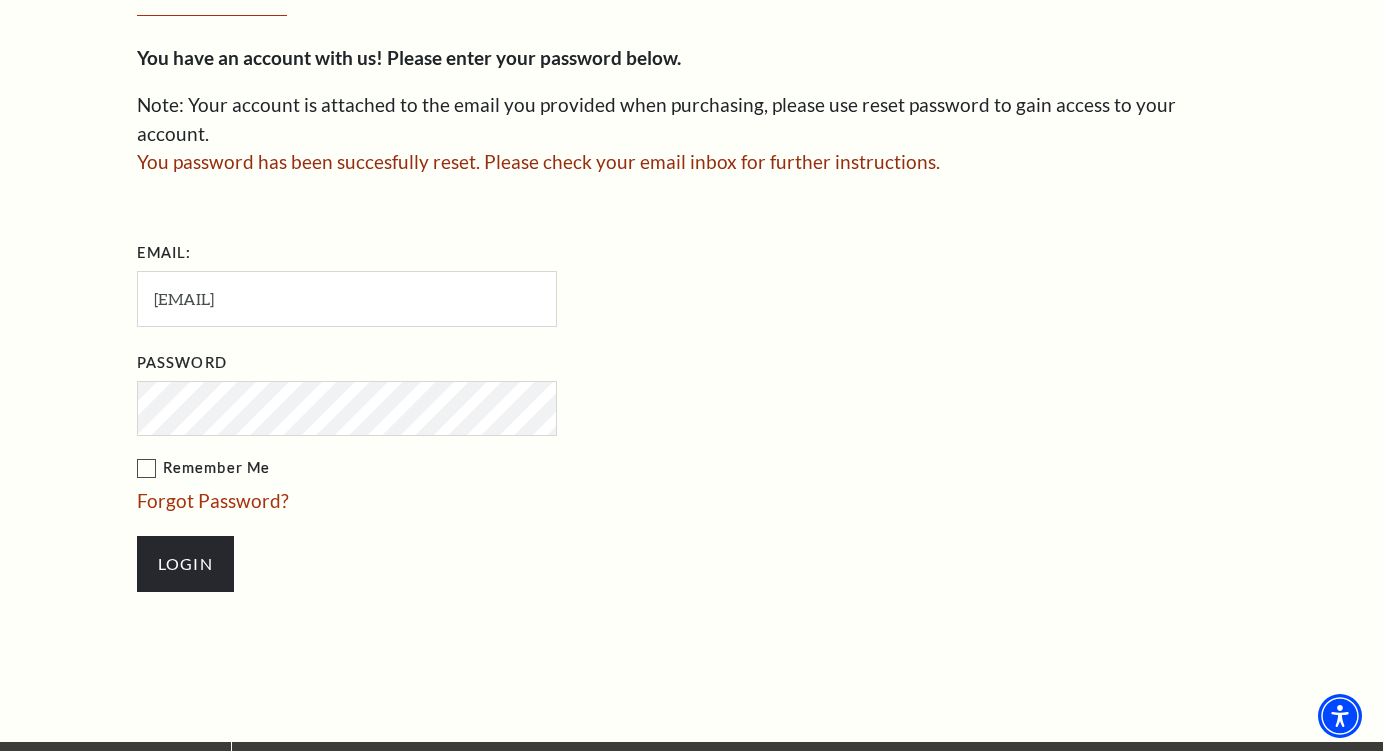 click on "Login" at bounding box center (185, 564) 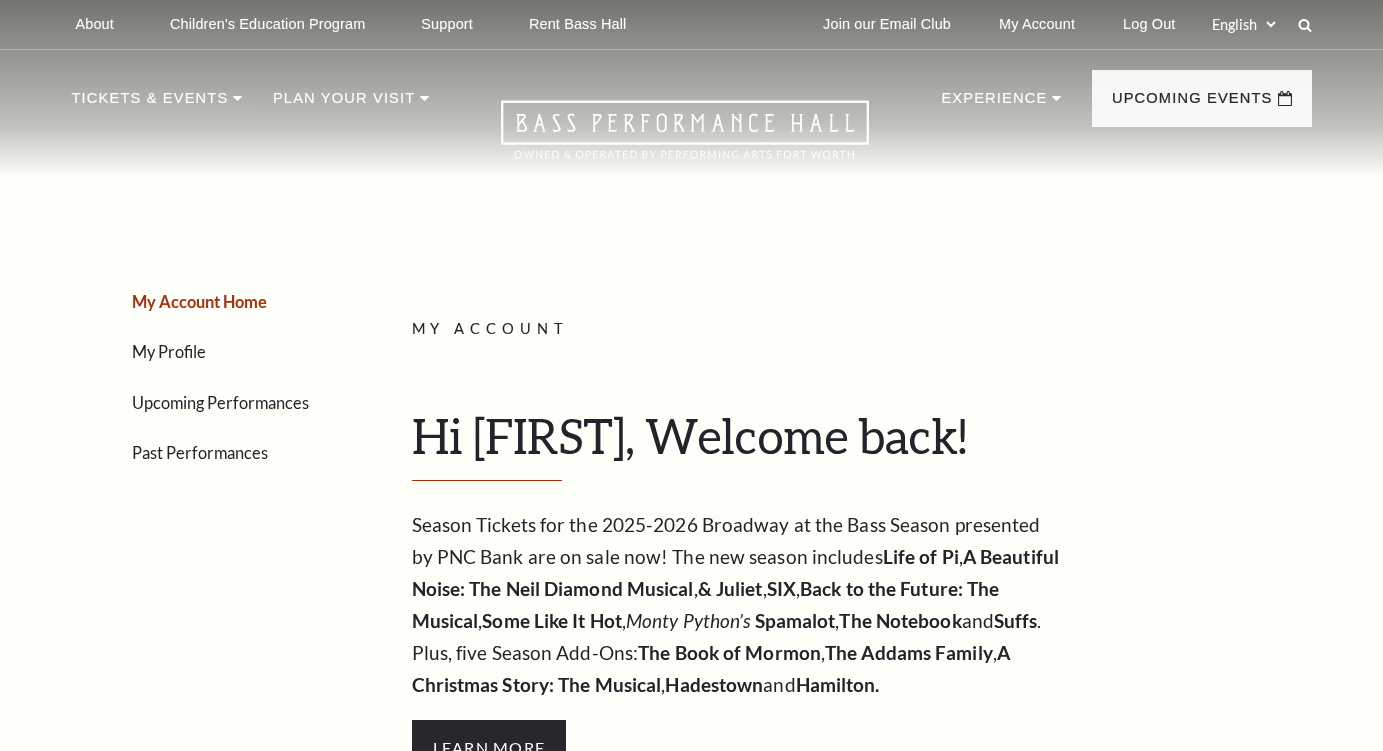 scroll, scrollTop: 0, scrollLeft: 0, axis: both 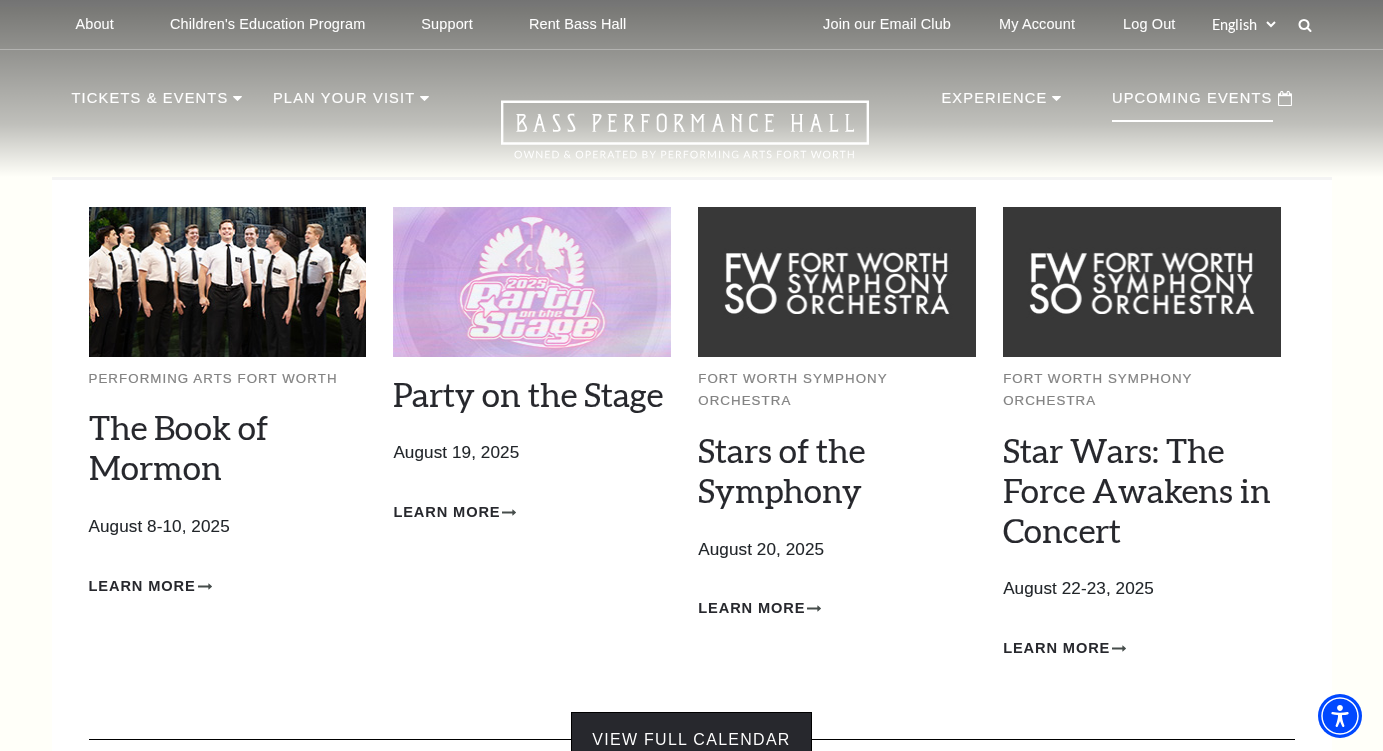 click on "View Full Calendar" at bounding box center [691, 740] 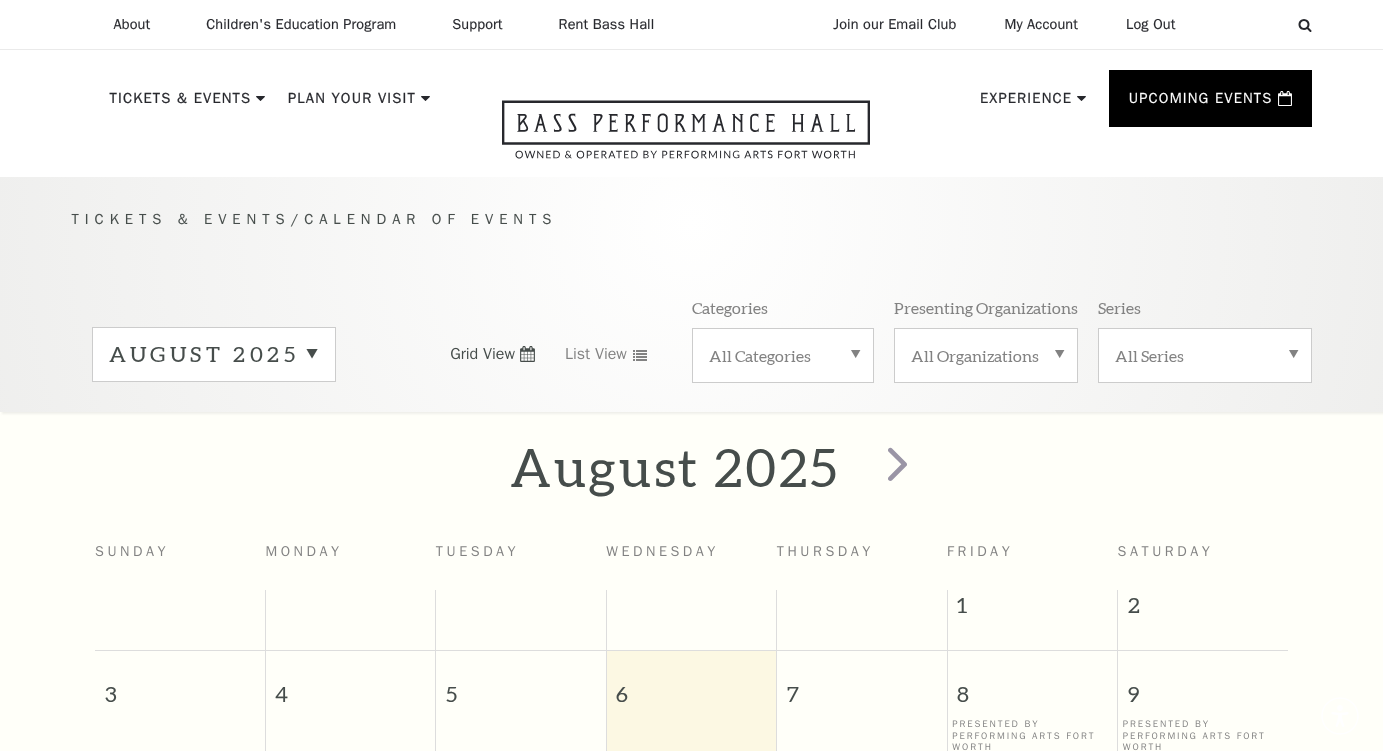 scroll, scrollTop: 176, scrollLeft: 0, axis: vertical 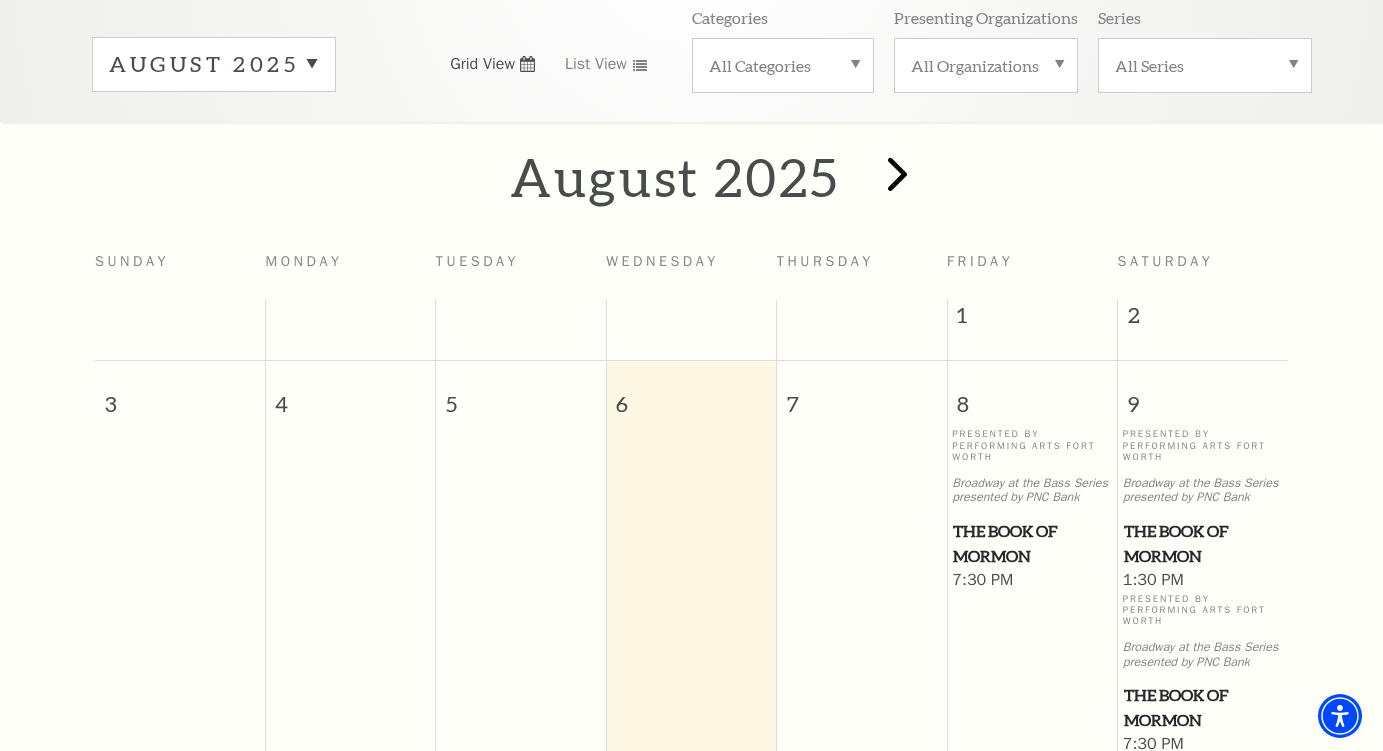 click at bounding box center (897, 173) 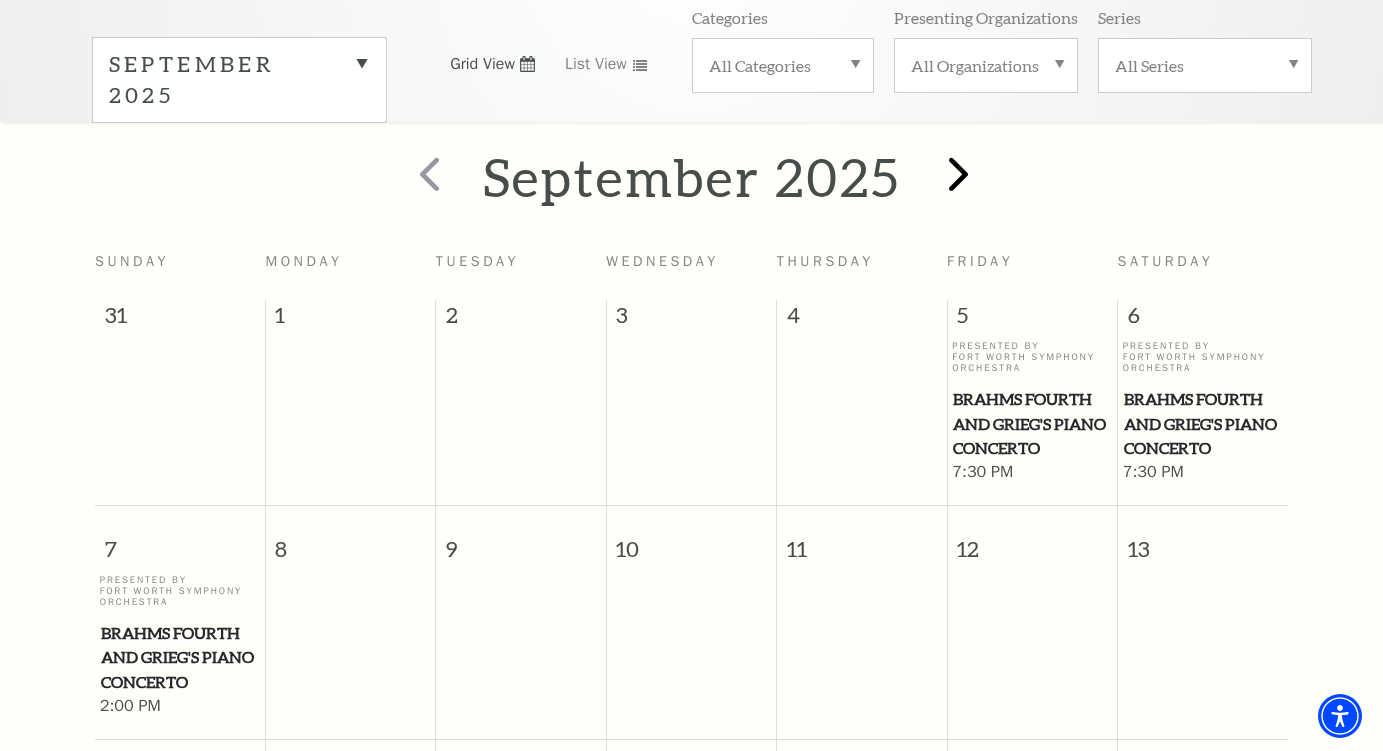 scroll, scrollTop: 176, scrollLeft: 0, axis: vertical 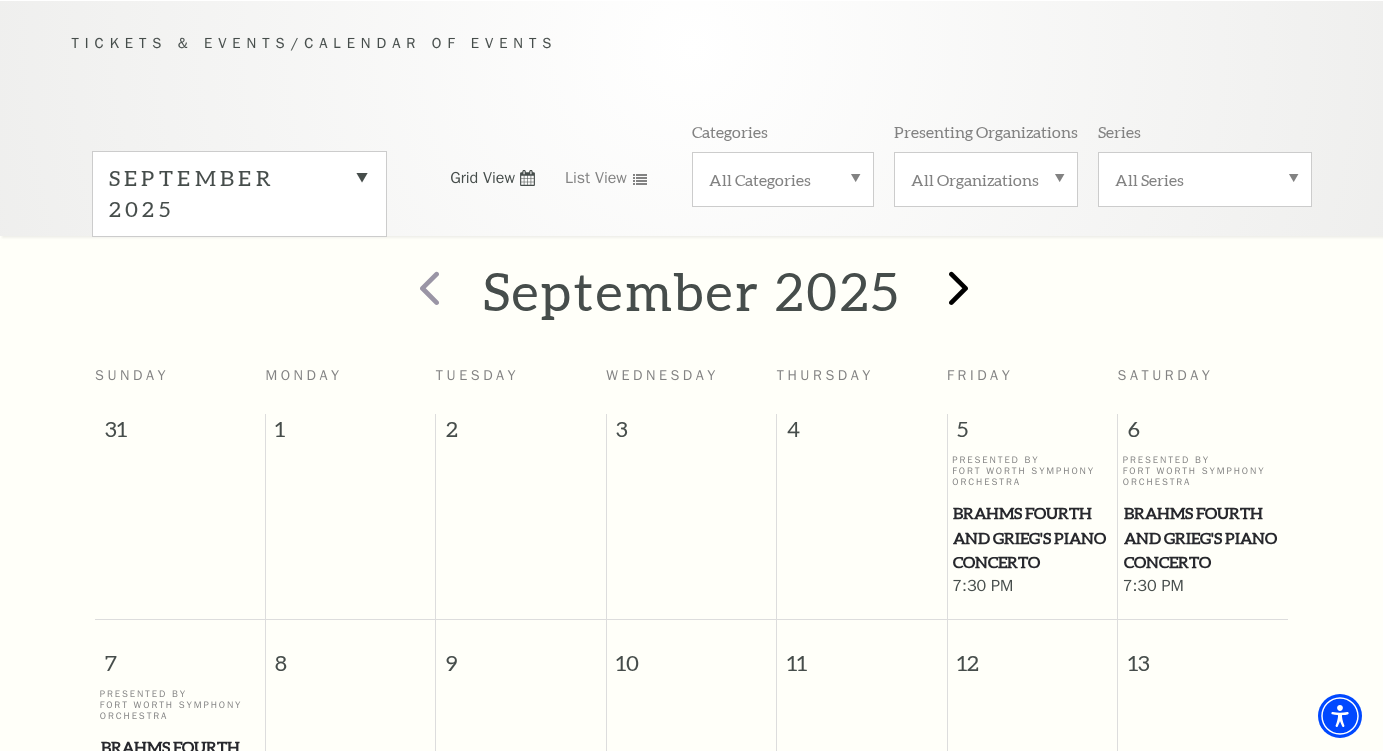 click at bounding box center [958, 287] 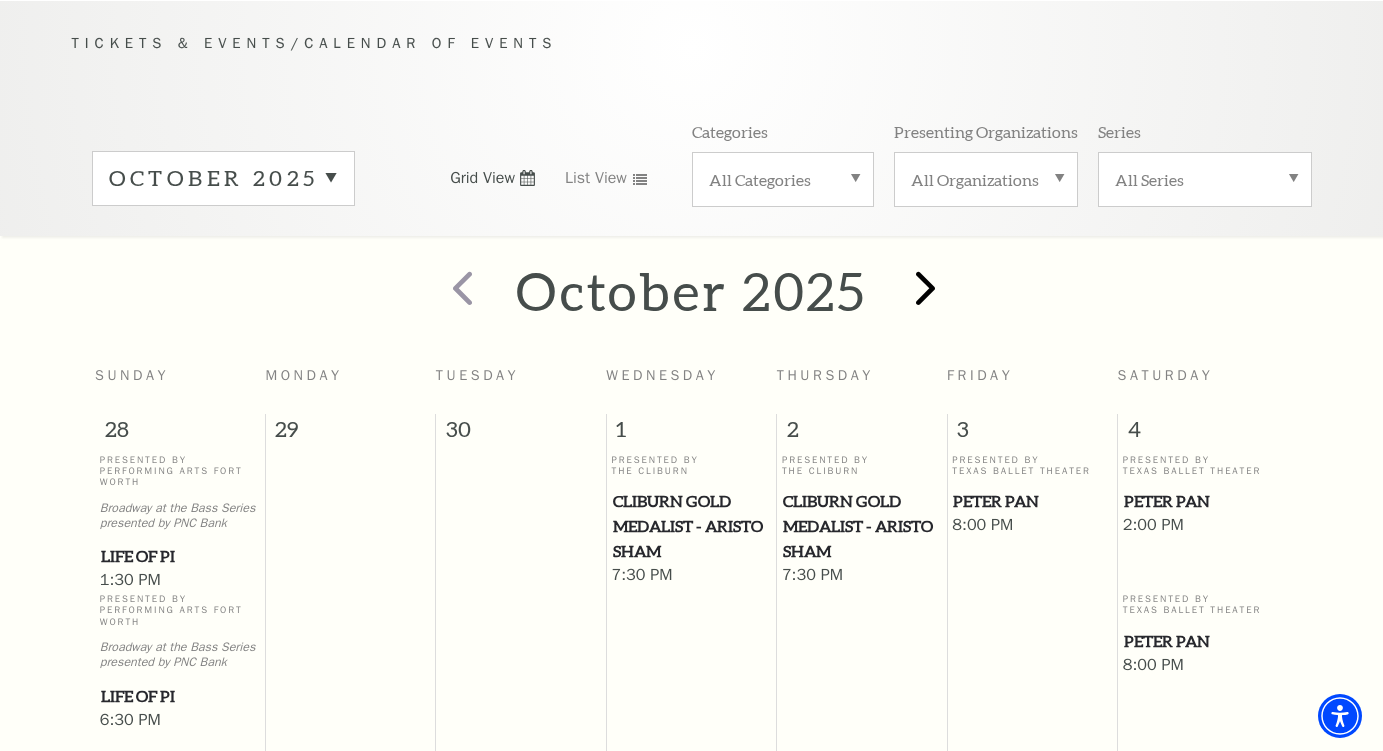 click at bounding box center [925, 287] 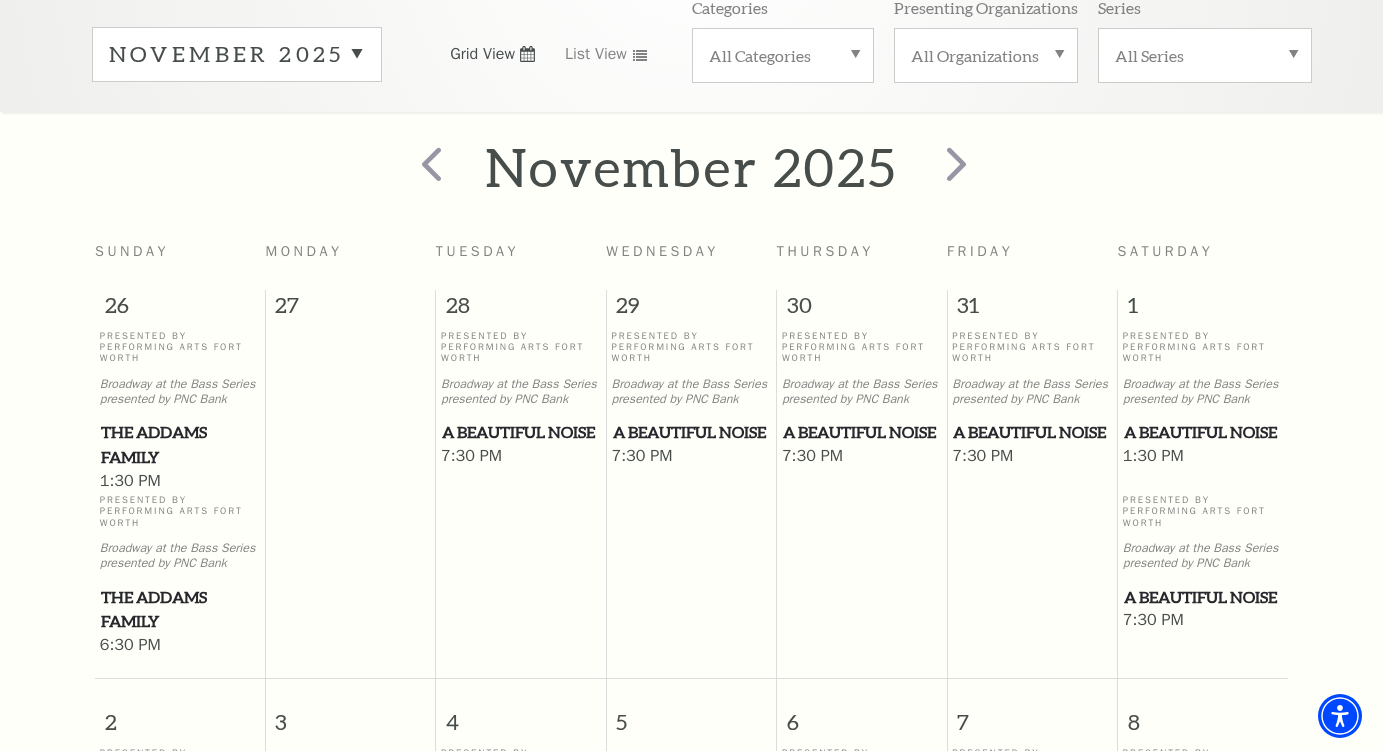 scroll, scrollTop: 309, scrollLeft: 0, axis: vertical 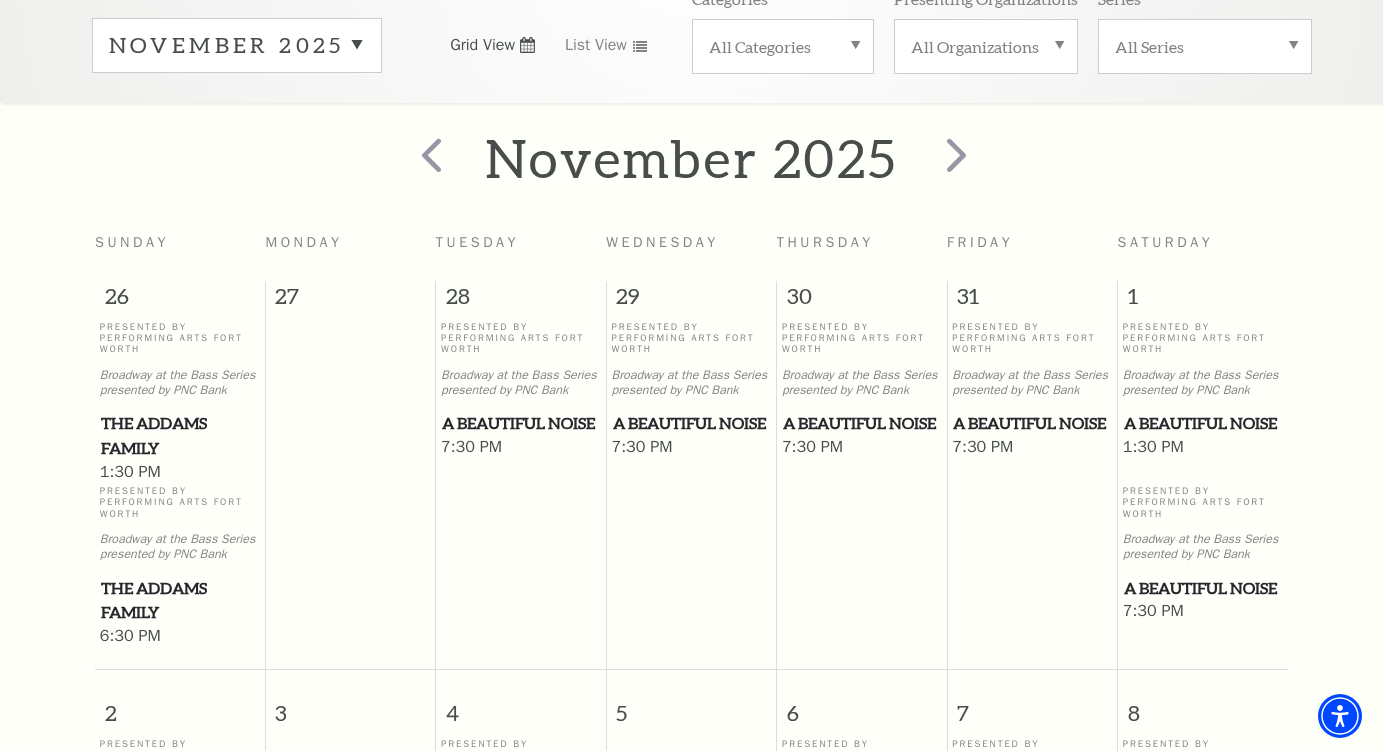 click on "A Beautiful Noise" at bounding box center (1203, 588) 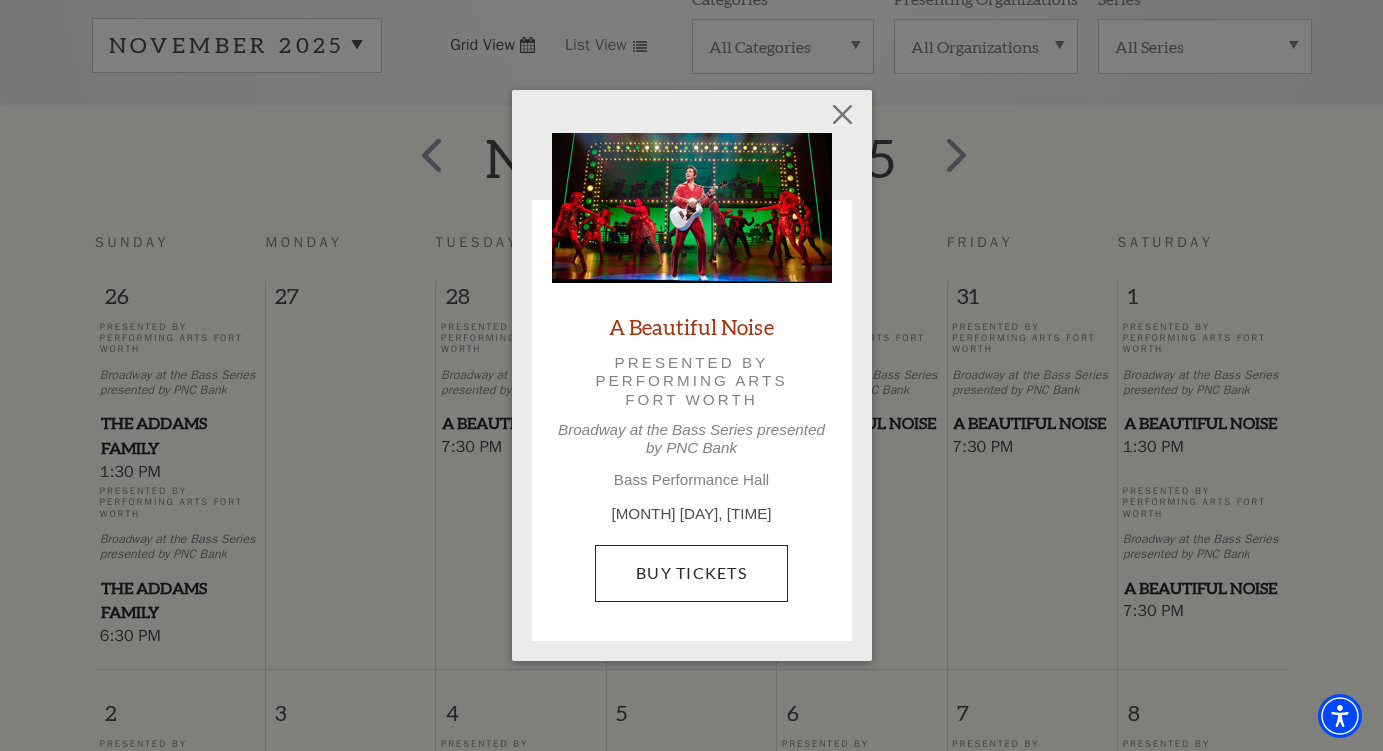 click on "Buy Tickets" at bounding box center (691, 573) 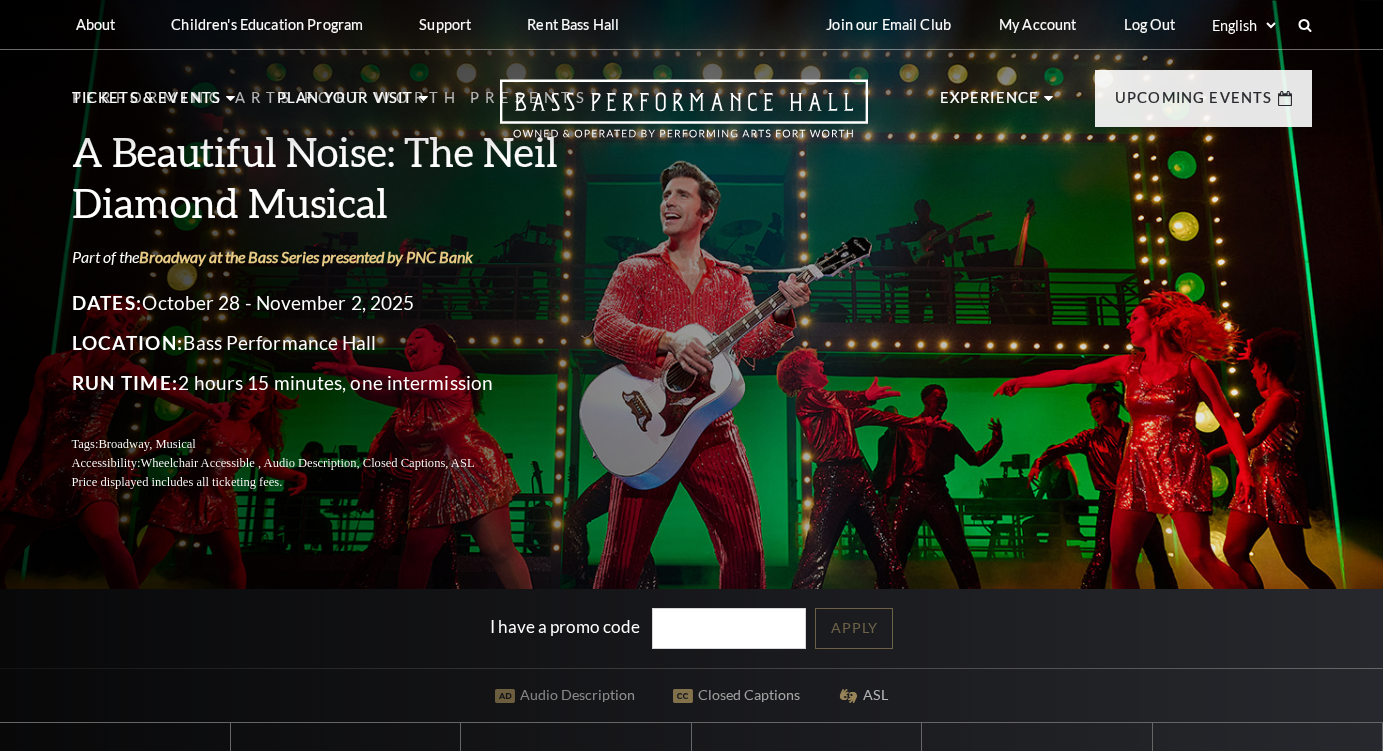 scroll, scrollTop: 0, scrollLeft: 0, axis: both 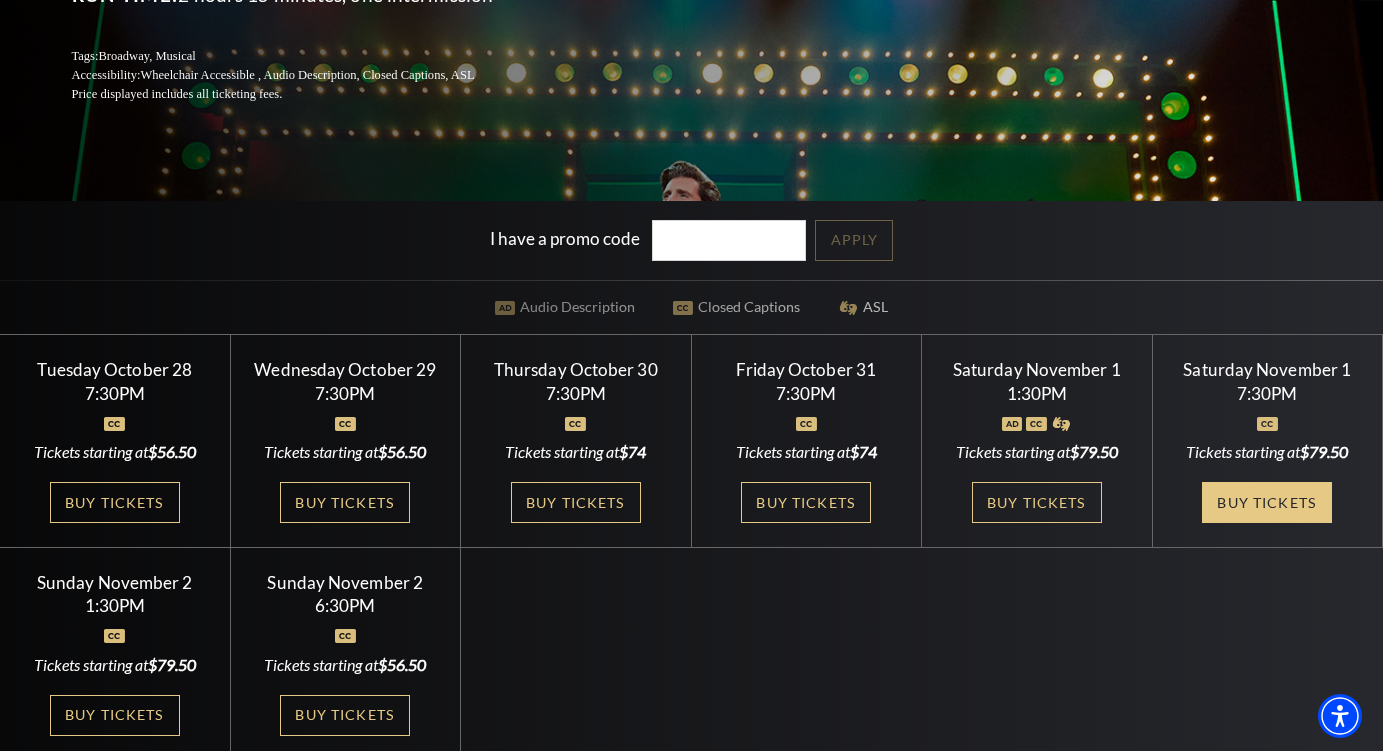 click on "Buy Tickets" at bounding box center [1267, 502] 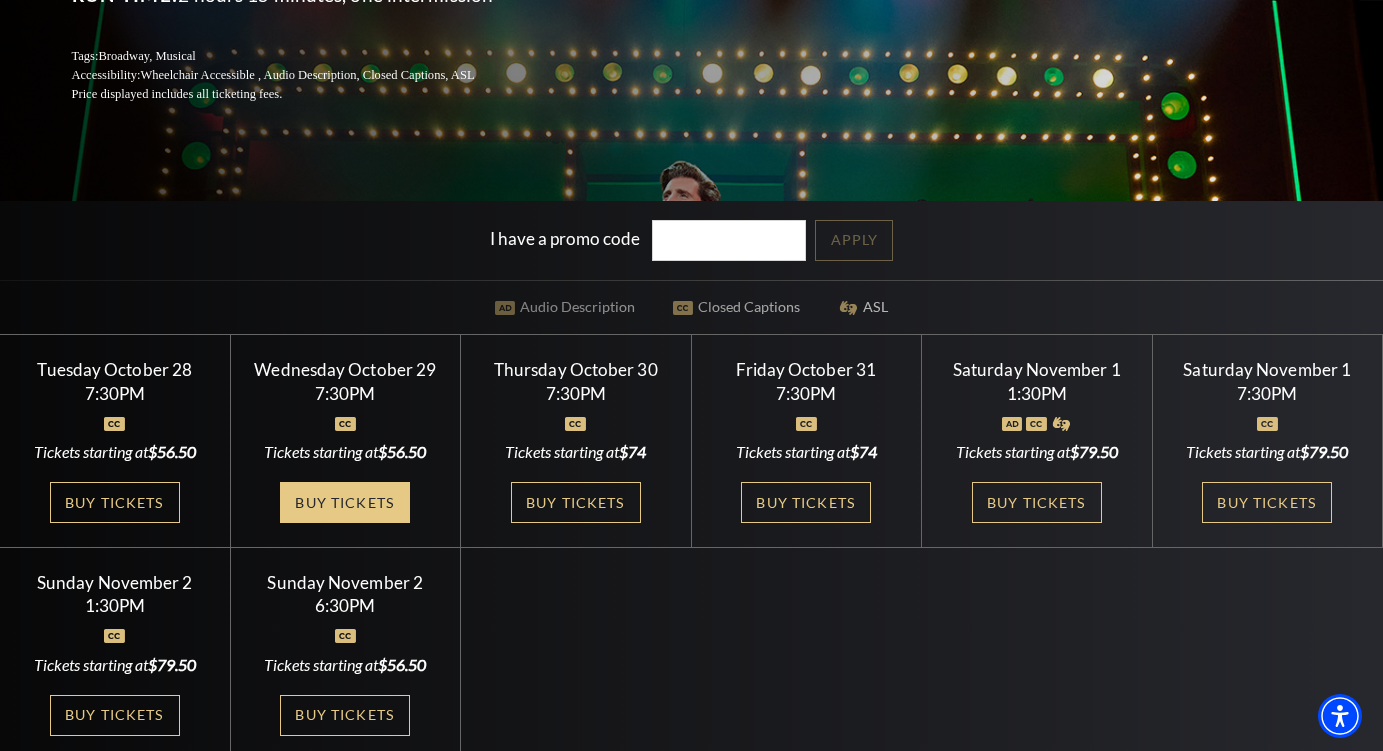 click on "Buy Tickets" at bounding box center (345, 502) 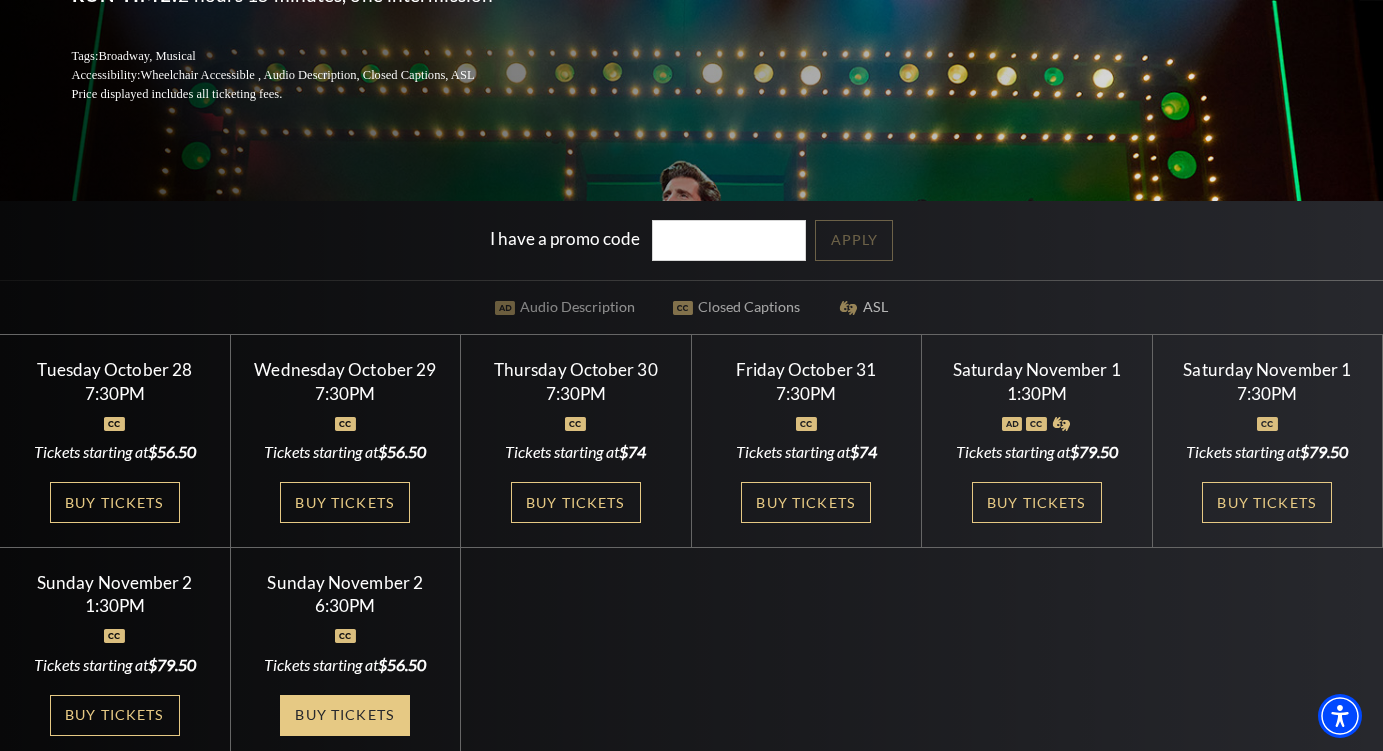 click on "Buy Tickets" at bounding box center [345, 715] 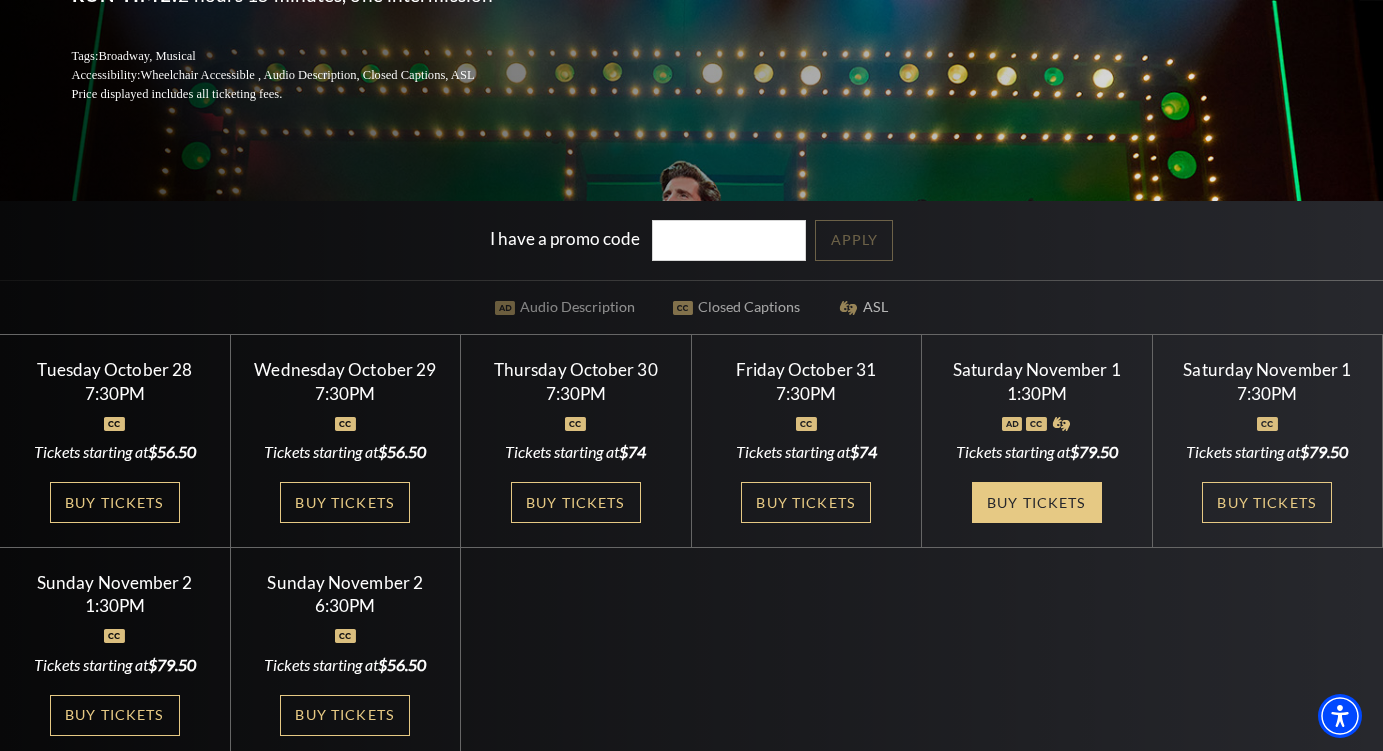 click on "Buy Tickets" at bounding box center [1037, 502] 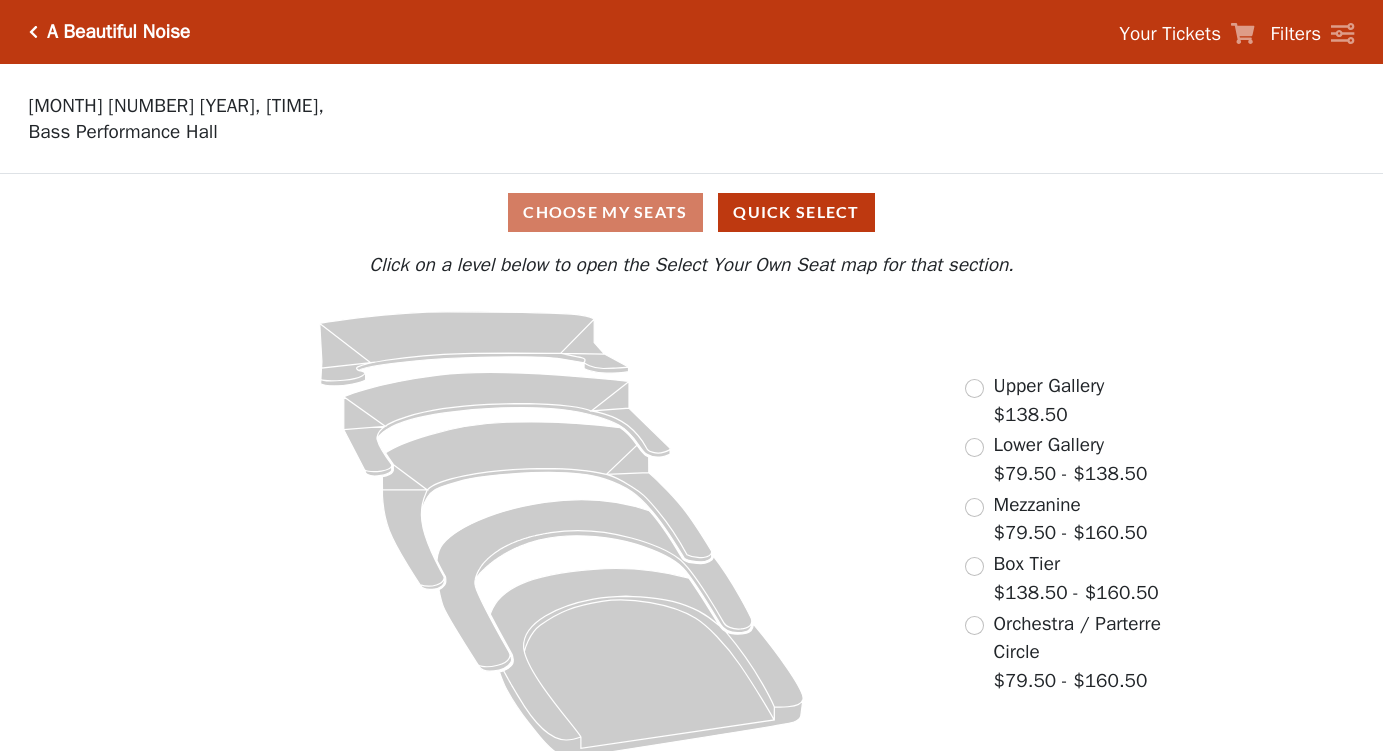 scroll, scrollTop: 0, scrollLeft: 0, axis: both 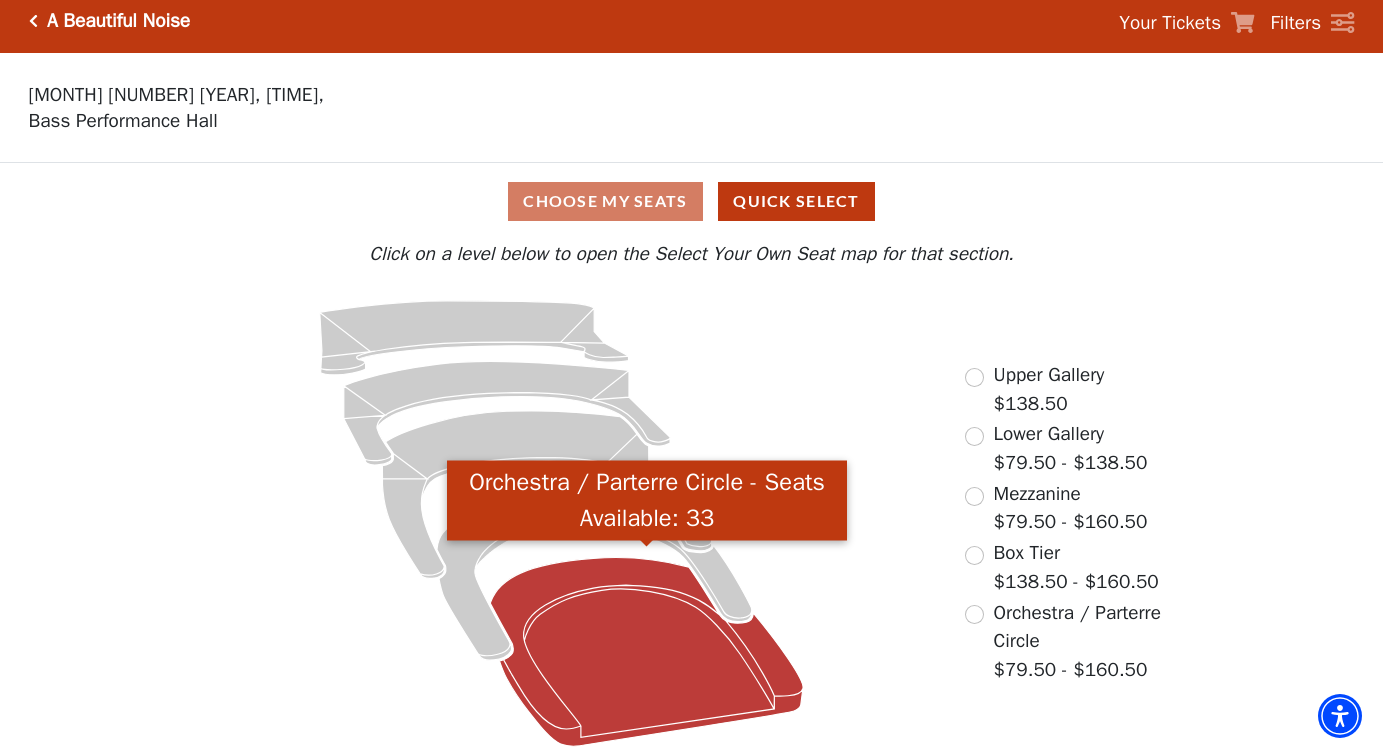 click 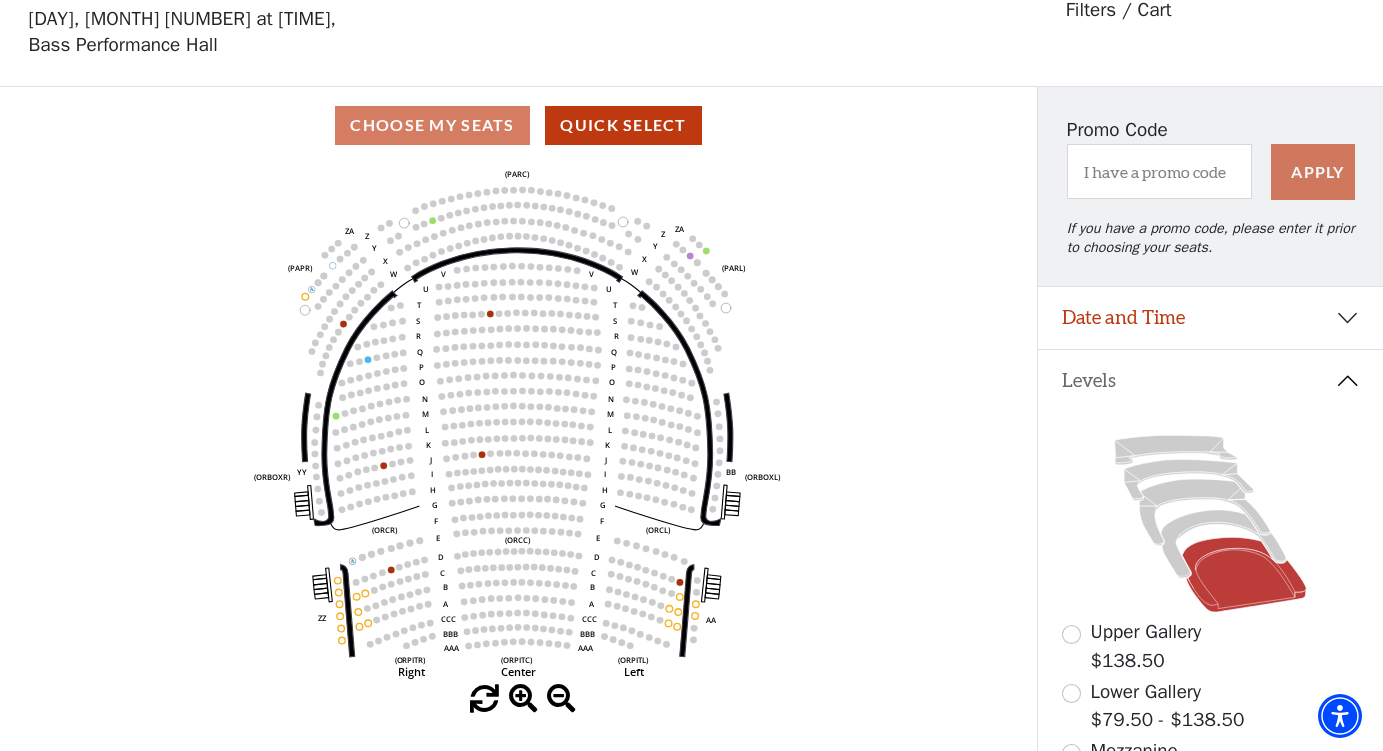 scroll, scrollTop: 94, scrollLeft: 0, axis: vertical 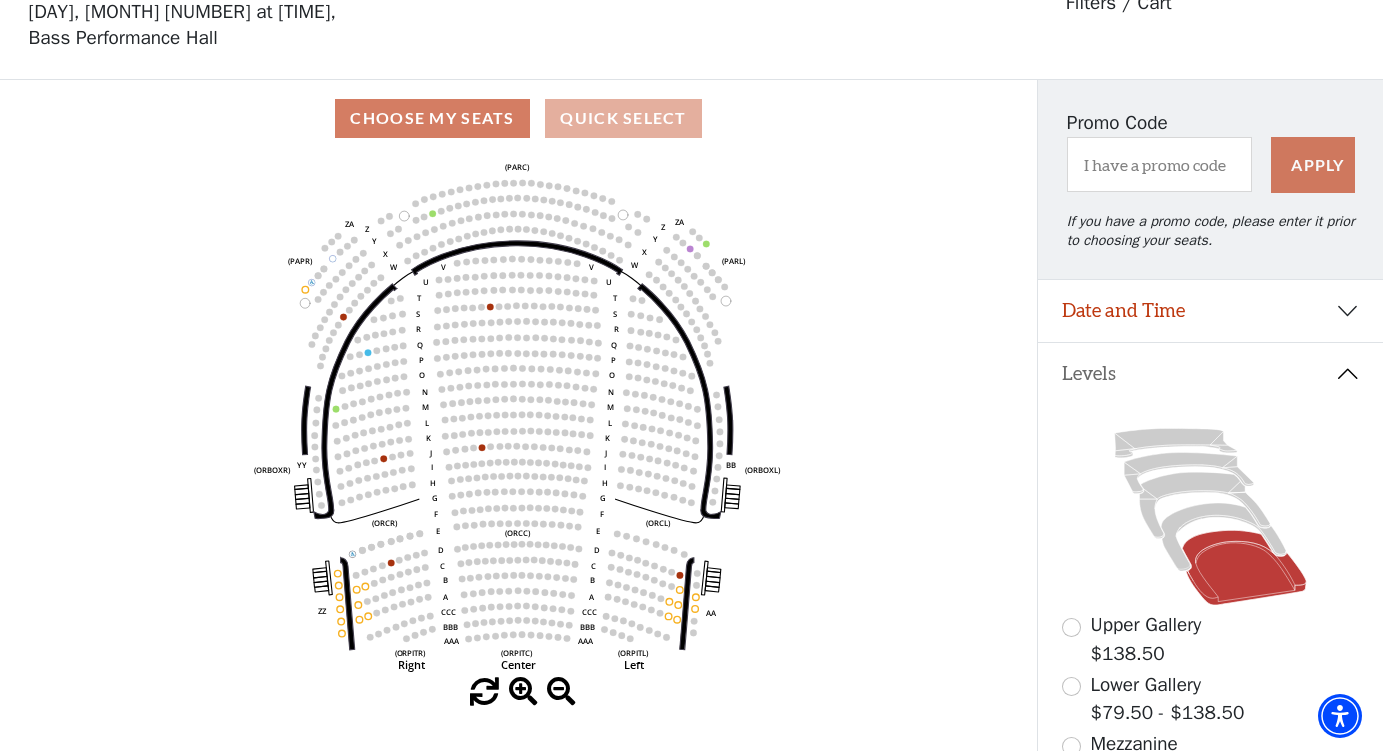click on "Quick Select" at bounding box center (623, 118) 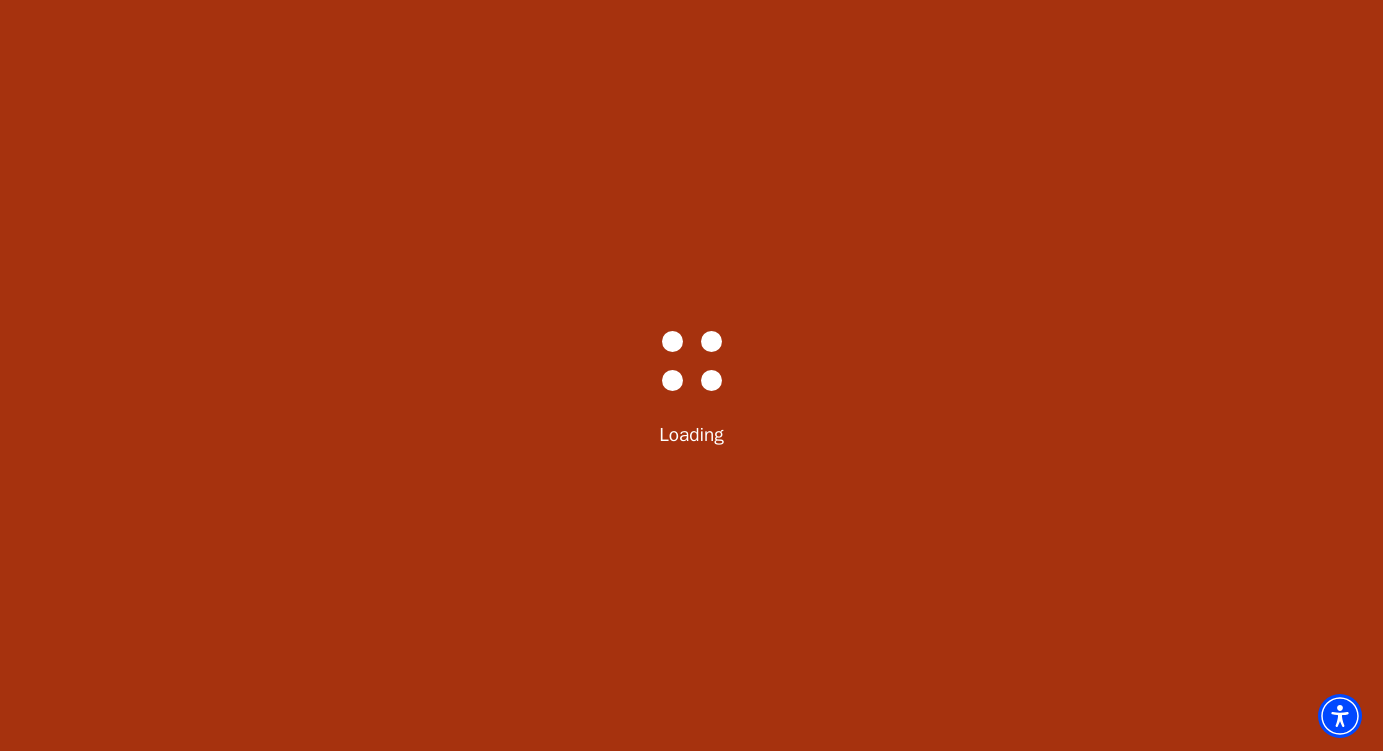 select on "6225" 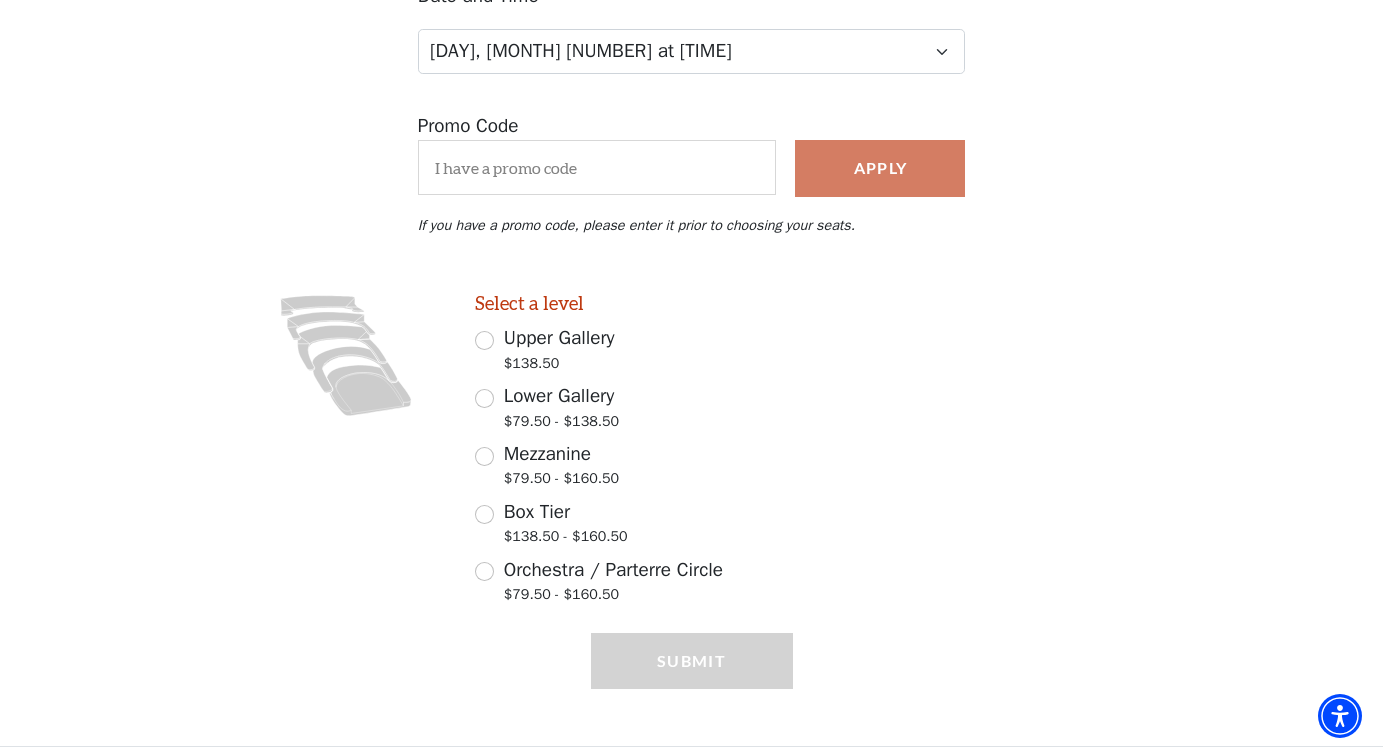 scroll, scrollTop: 287, scrollLeft: 0, axis: vertical 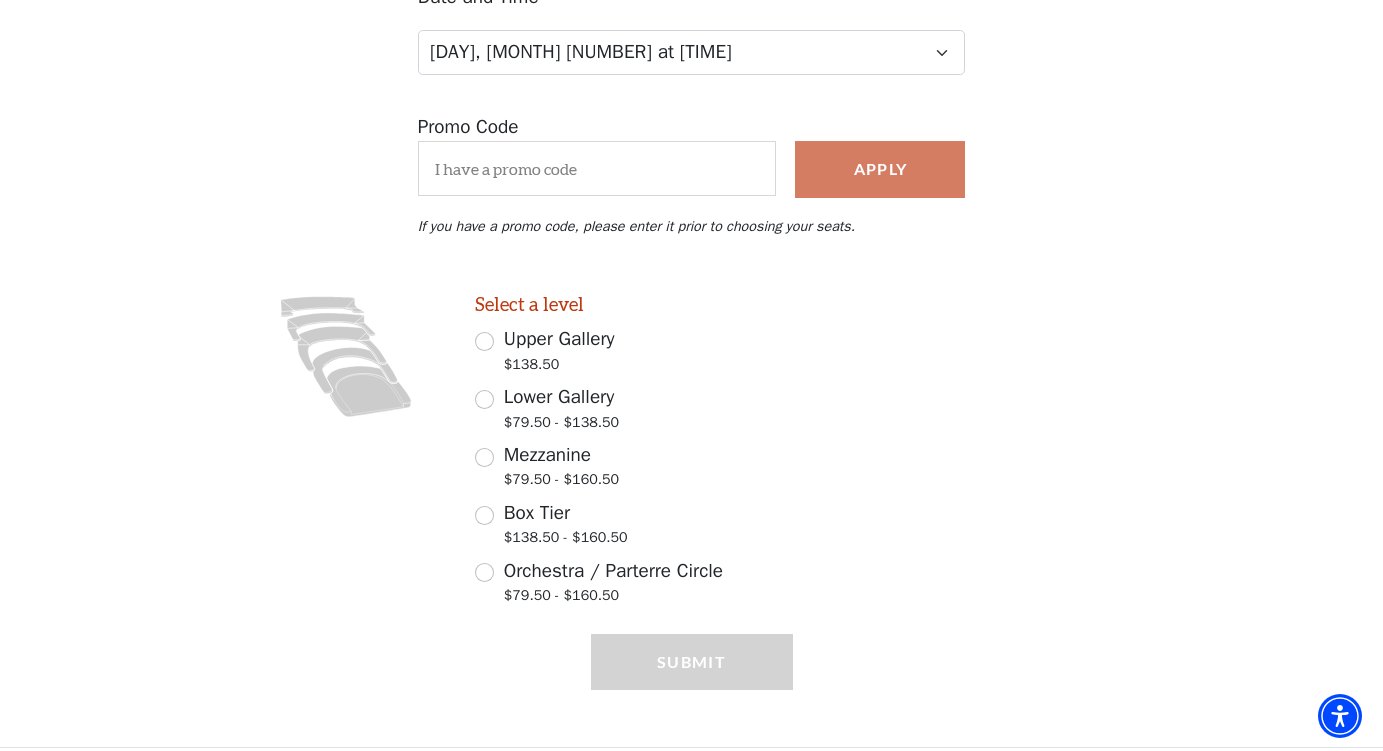 click on "Orchestra / Parterre Circle     $79.50 - $160.50" at bounding box center [484, 572] 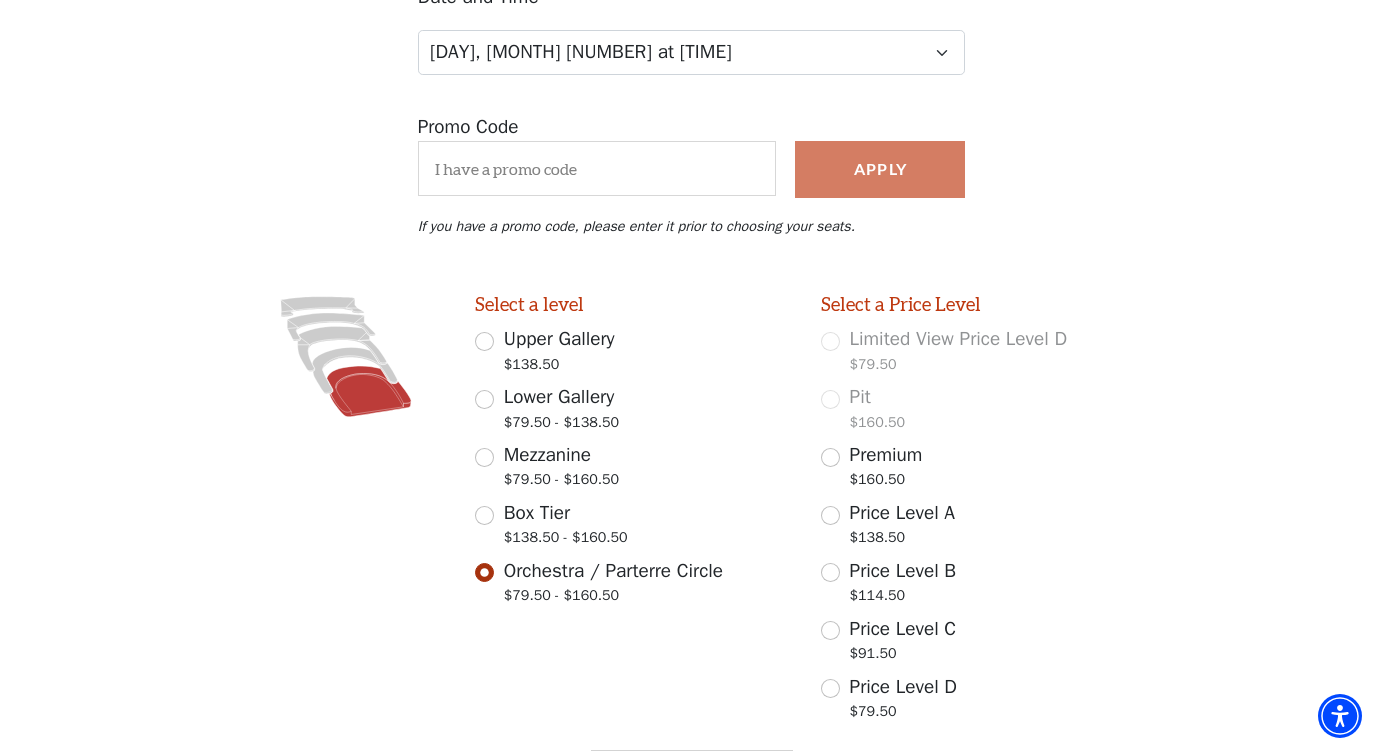 scroll, scrollTop: 401, scrollLeft: 0, axis: vertical 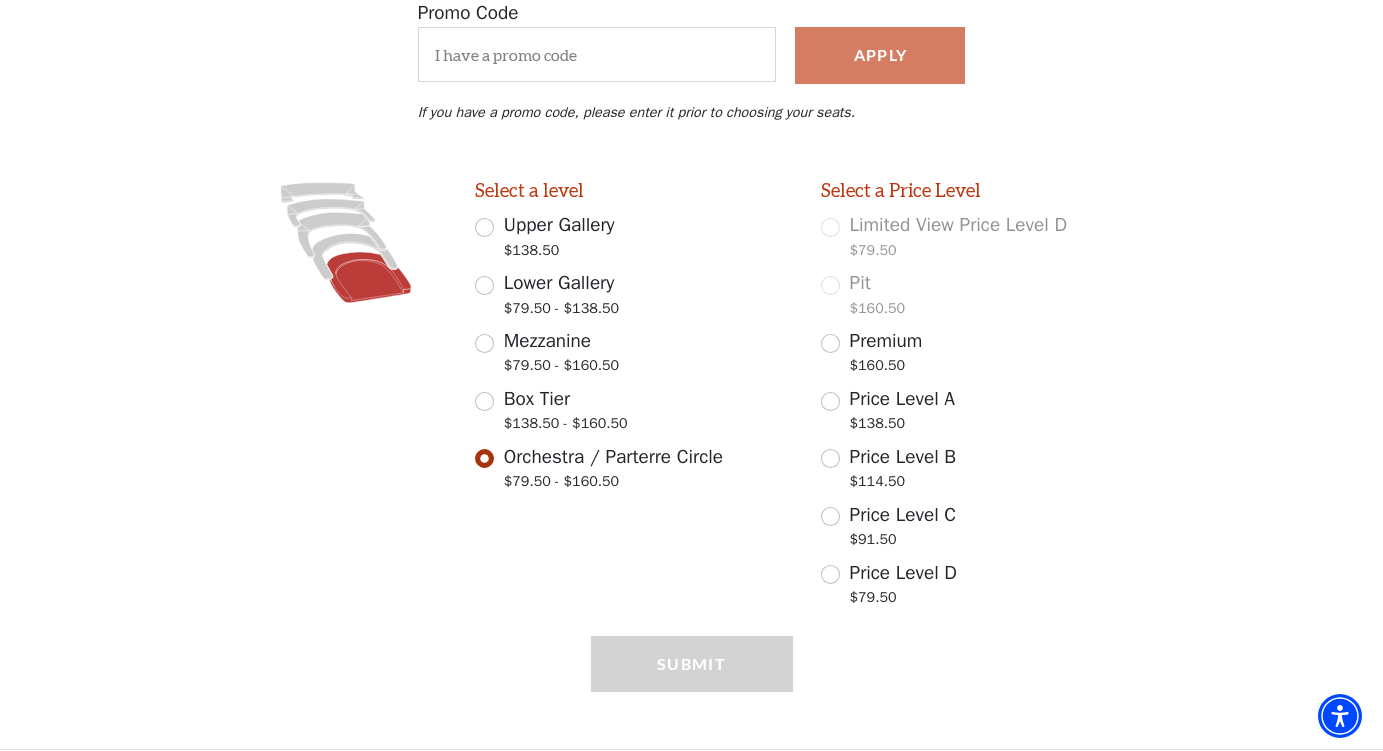 click on "Box Tier     $138.50 - $160.50" at bounding box center [484, 401] 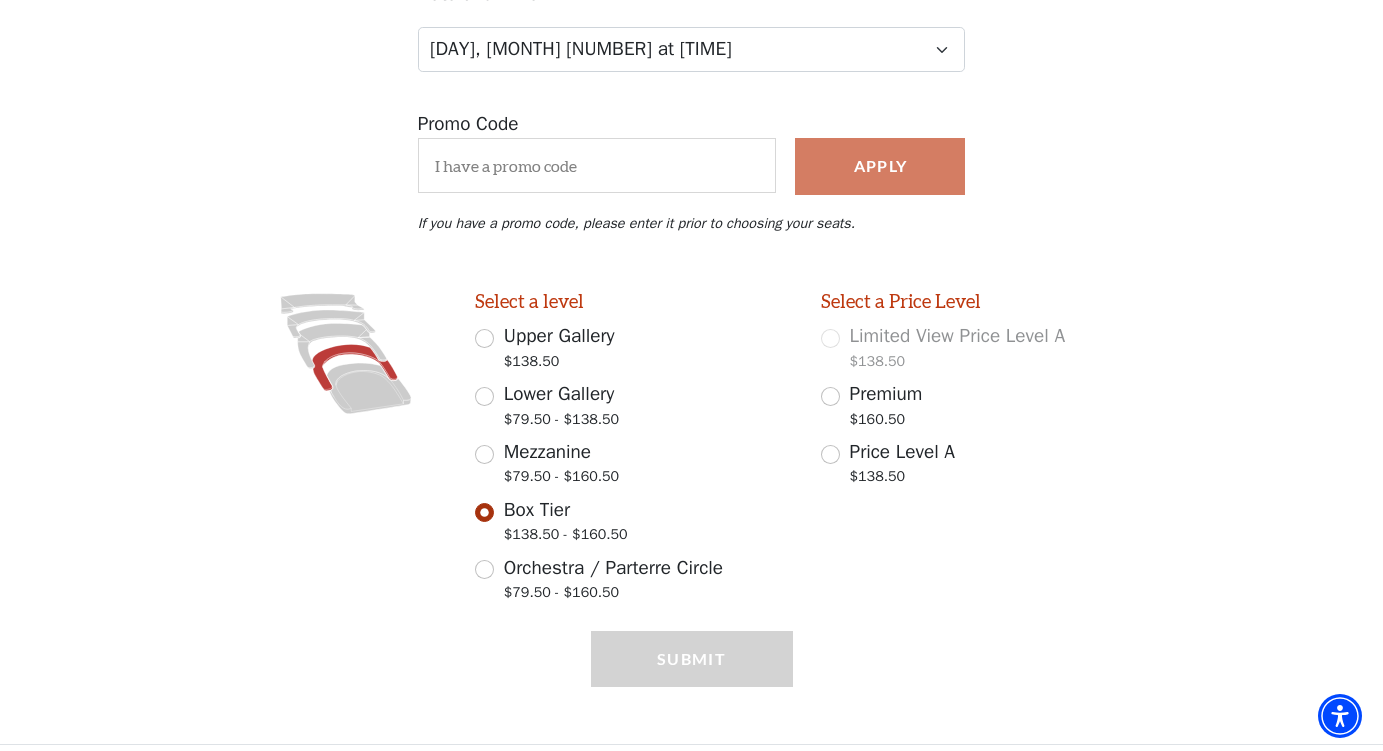 scroll, scrollTop: 287, scrollLeft: 0, axis: vertical 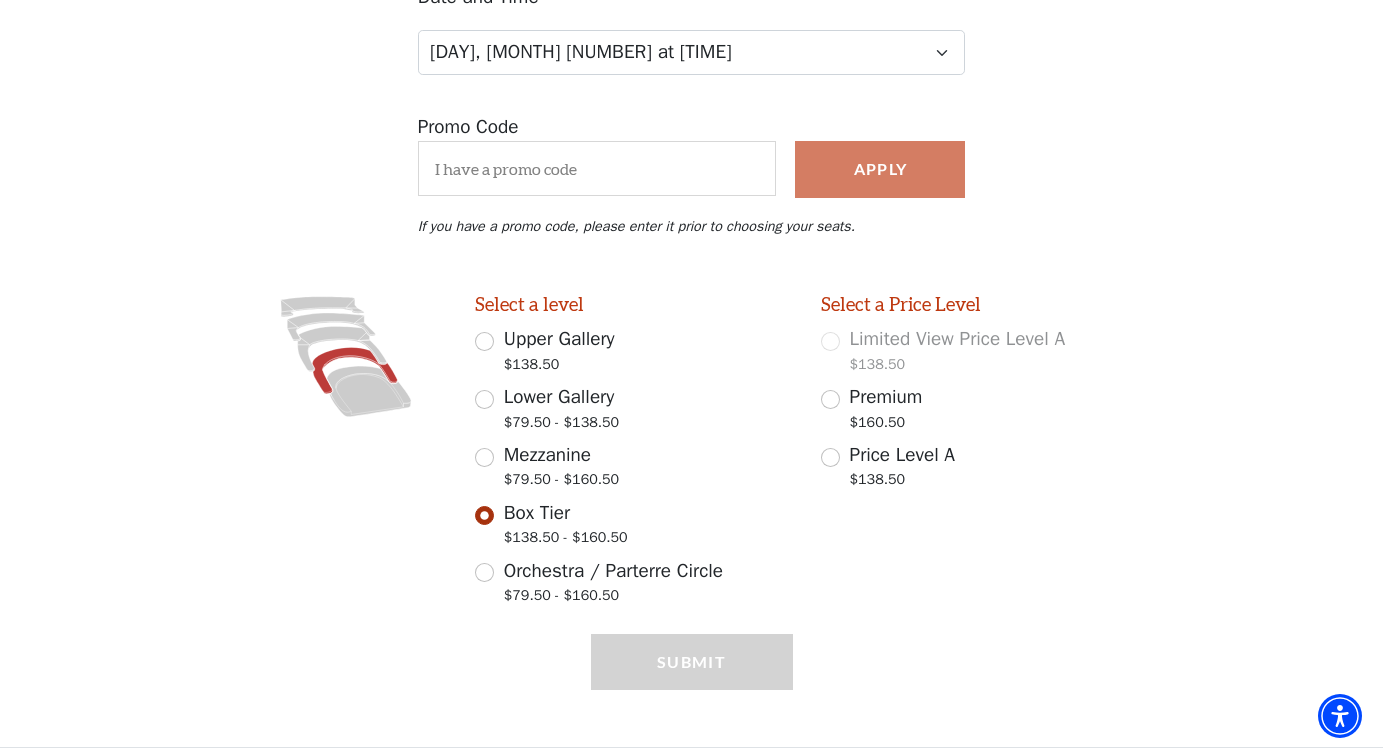 click on "Premium $160.50" at bounding box center [830, 399] 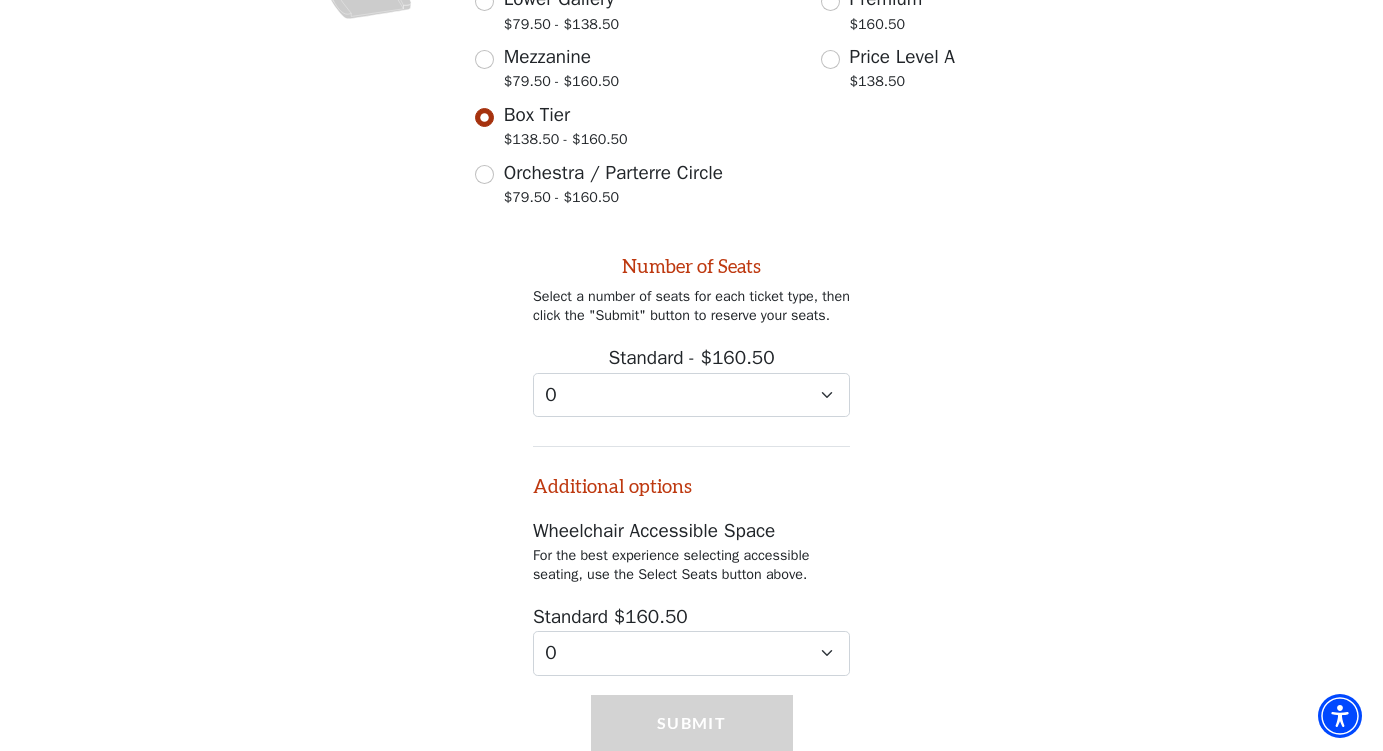 scroll, scrollTop: 751, scrollLeft: 0, axis: vertical 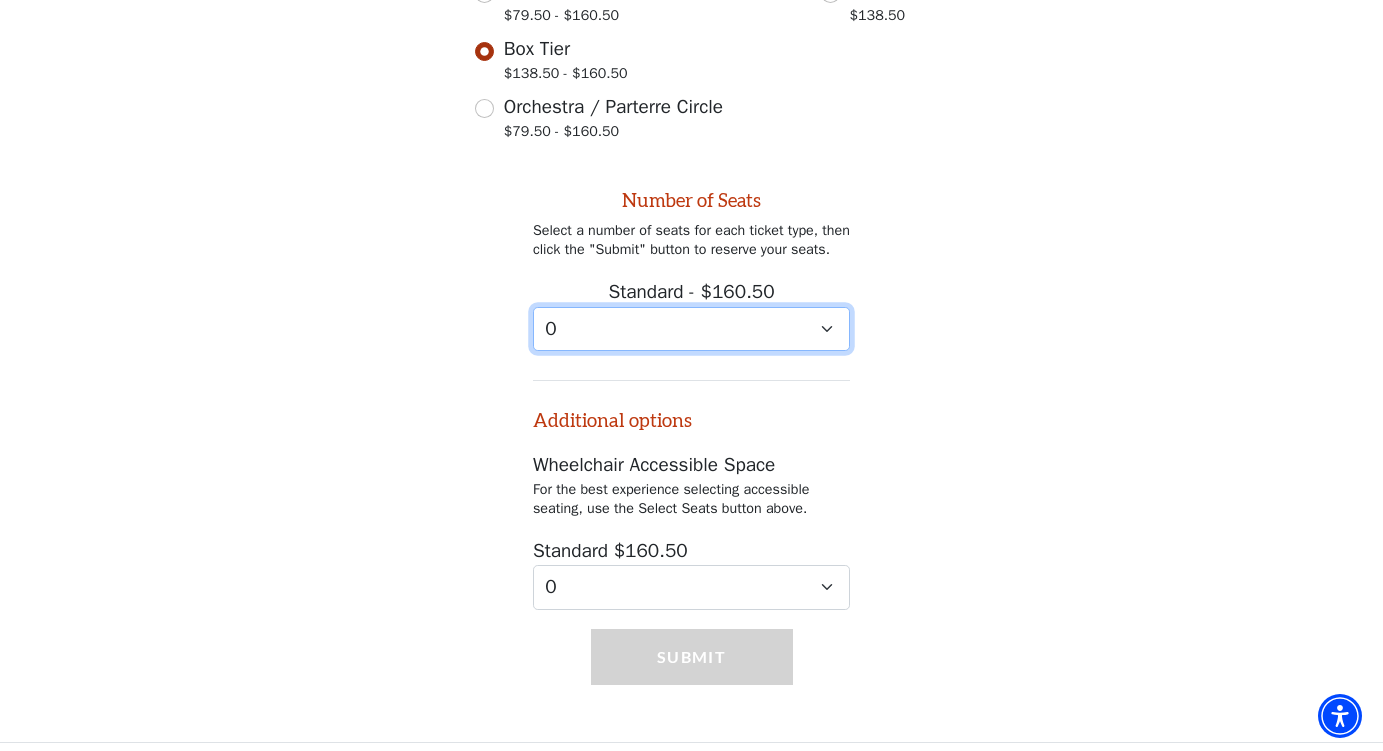 select on "2" 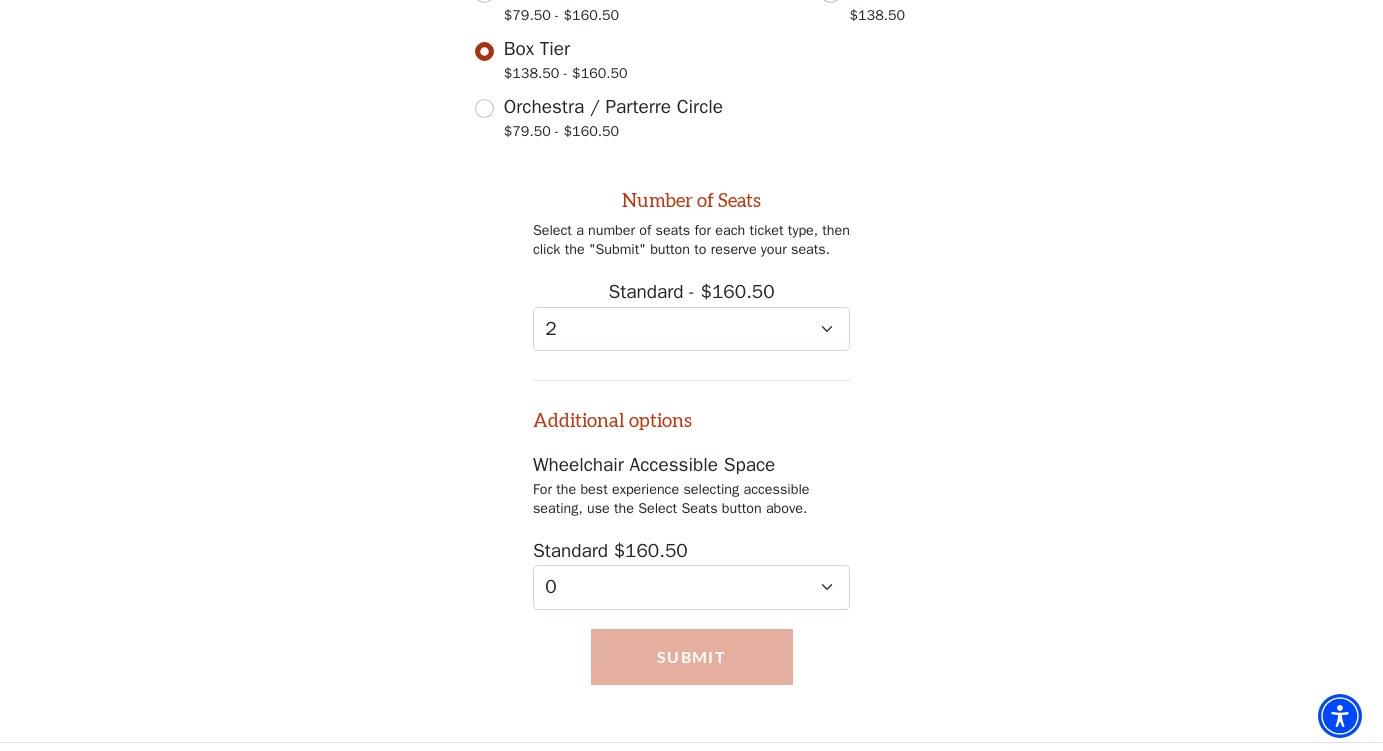 click on "Submit" at bounding box center [692, 657] 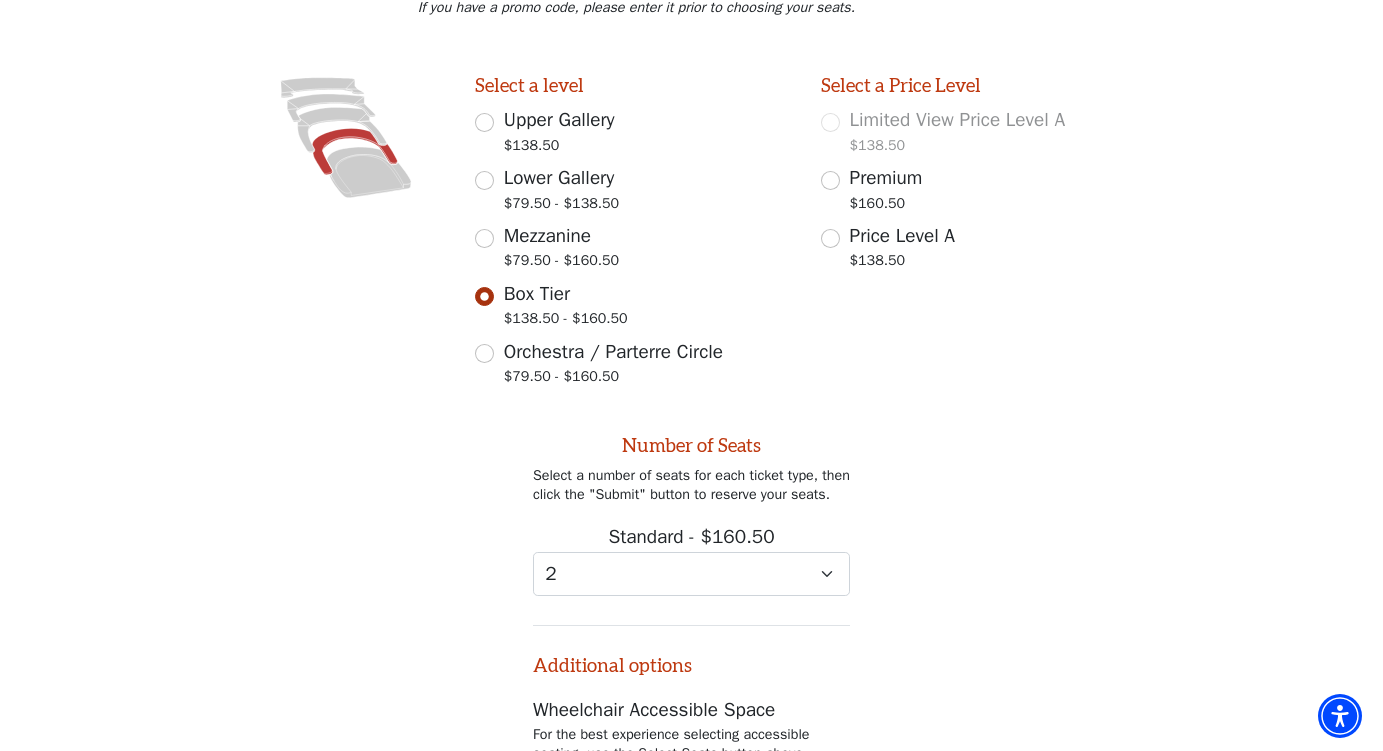 scroll, scrollTop: 473, scrollLeft: 0, axis: vertical 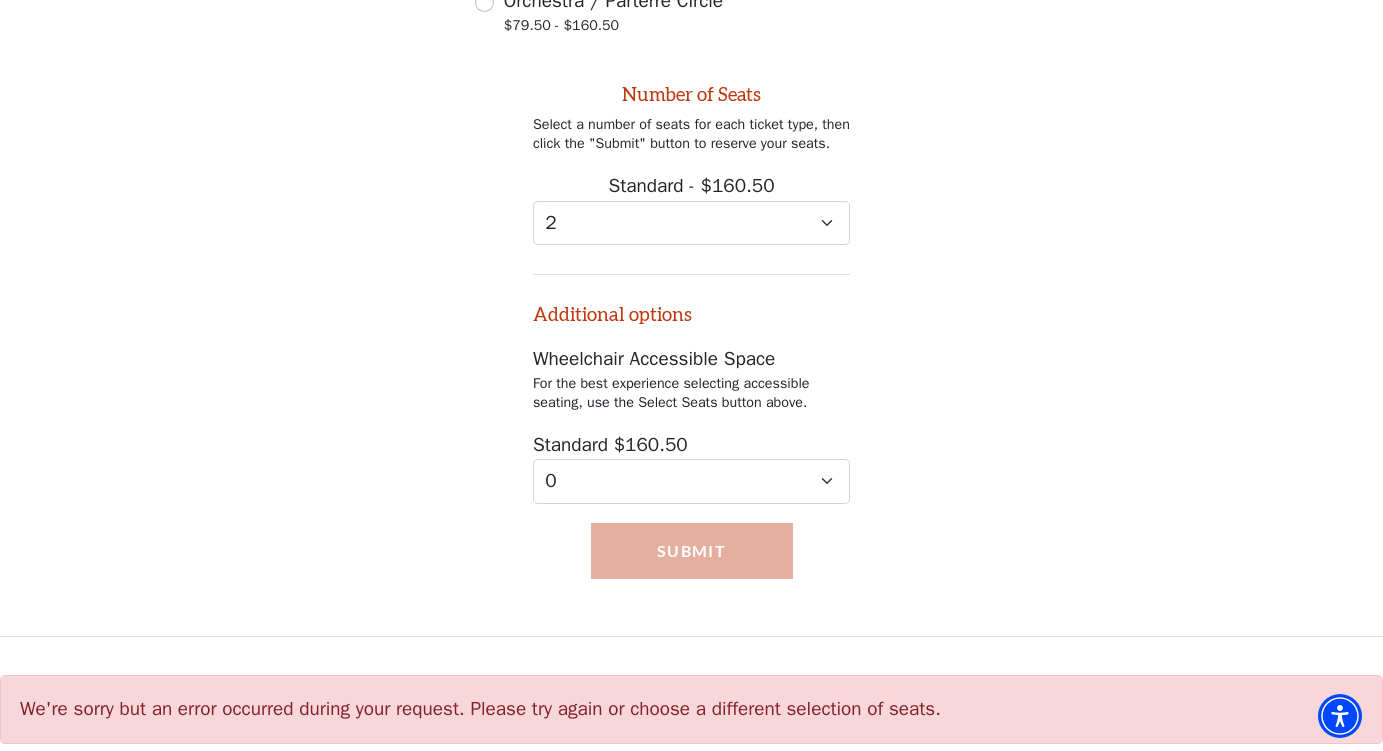 click on "Submit" at bounding box center (692, 551) 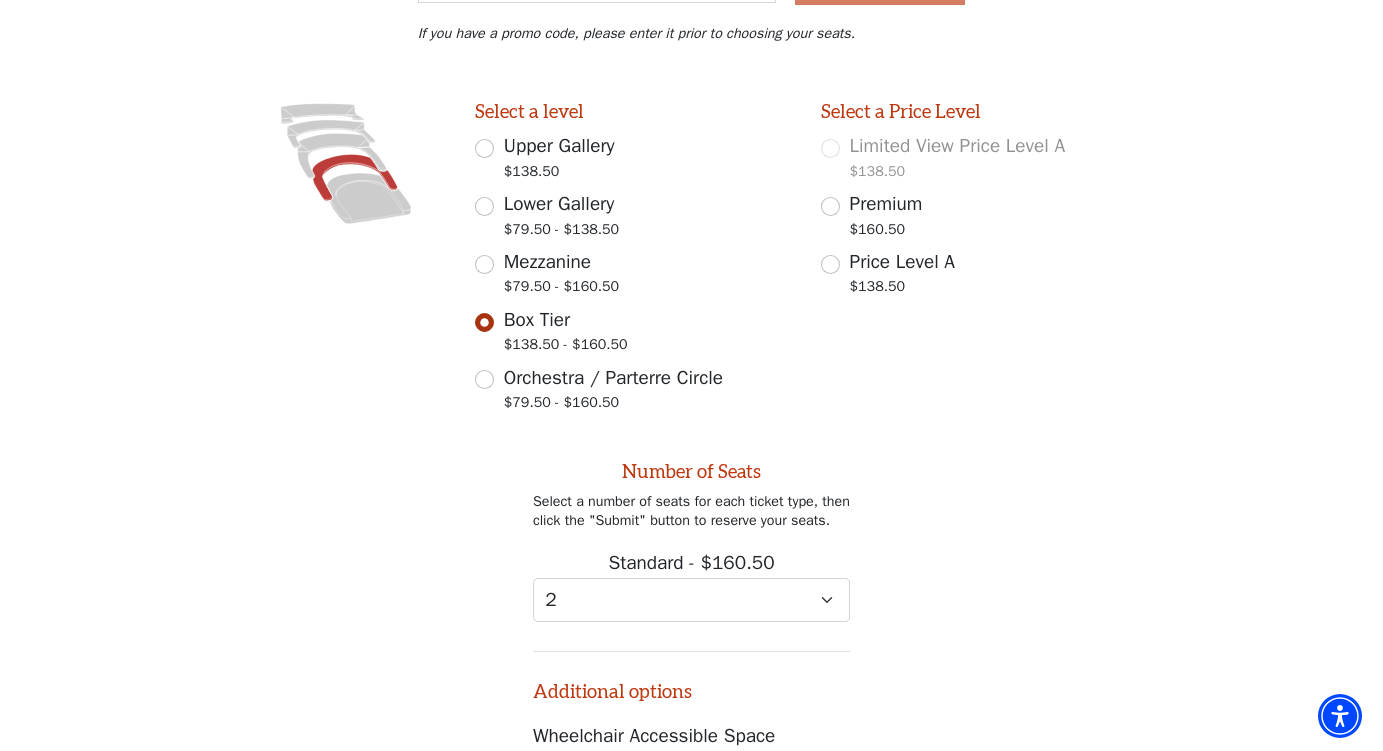 scroll, scrollTop: 482, scrollLeft: 0, axis: vertical 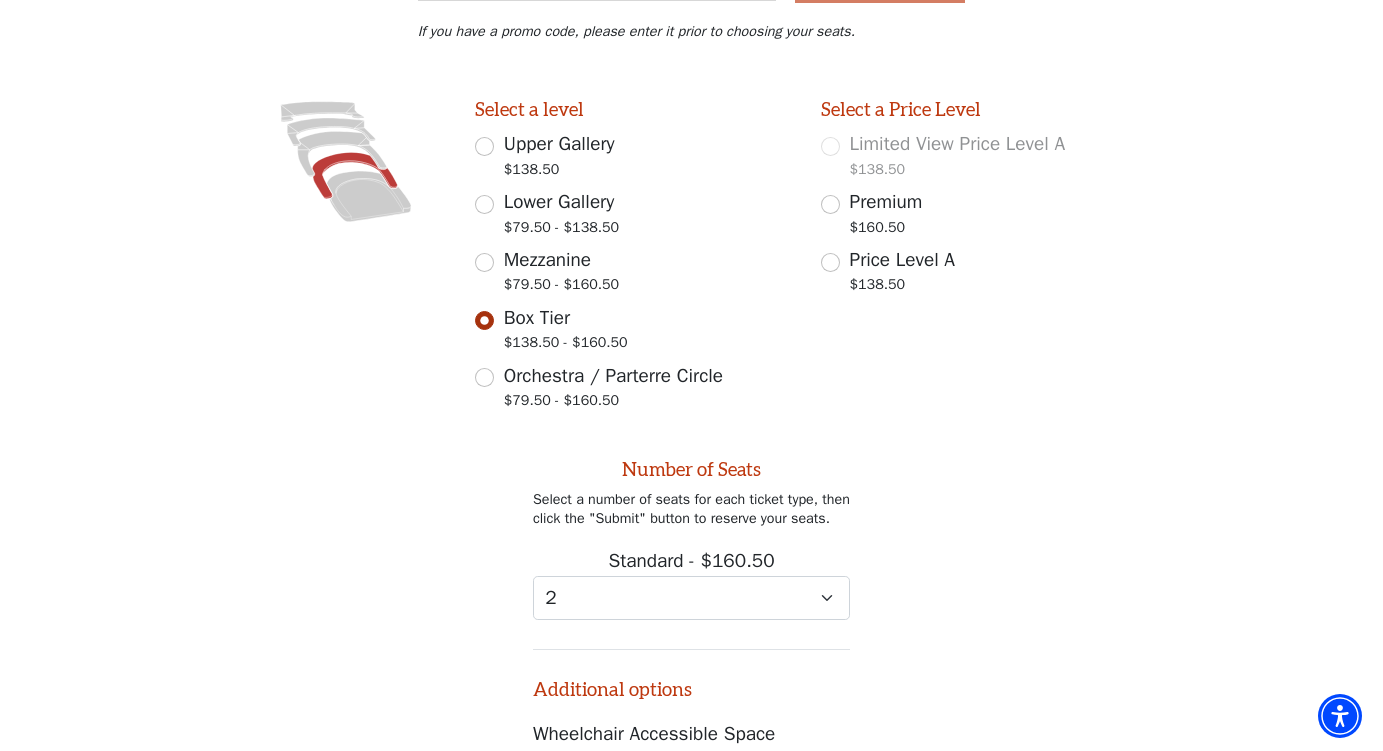 click on "Orchestra / Parterre Circle     $79.50 - $160.50" at bounding box center (484, 377) 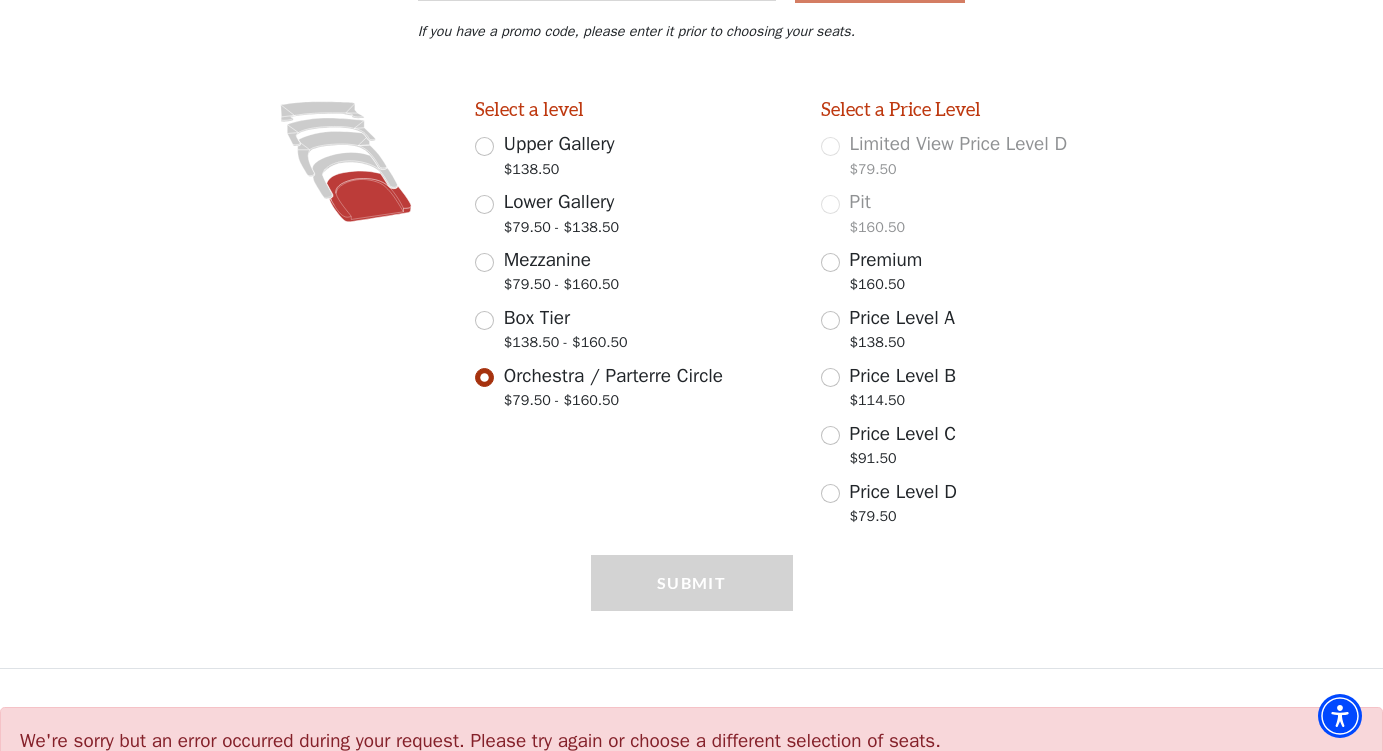 scroll, scrollTop: 507, scrollLeft: 0, axis: vertical 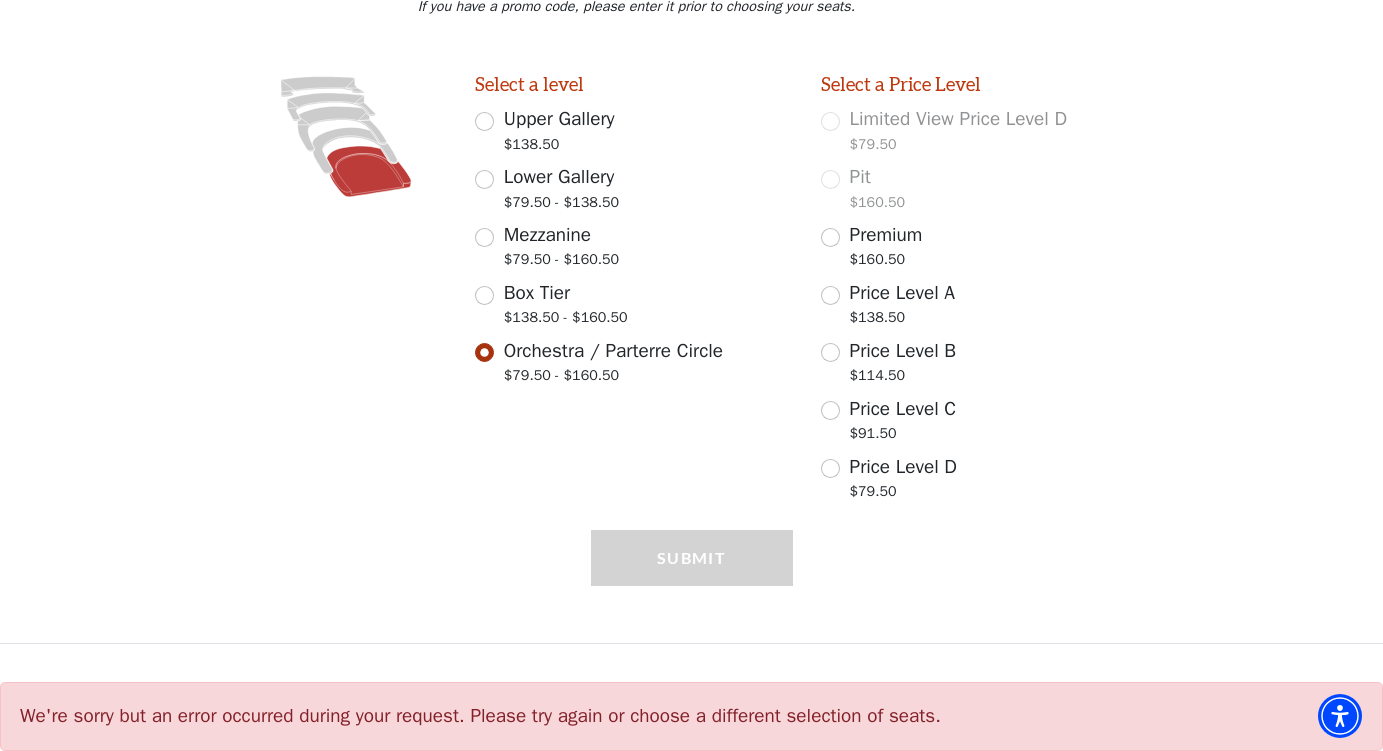 click on "Premium $160.50" at bounding box center [830, 237] 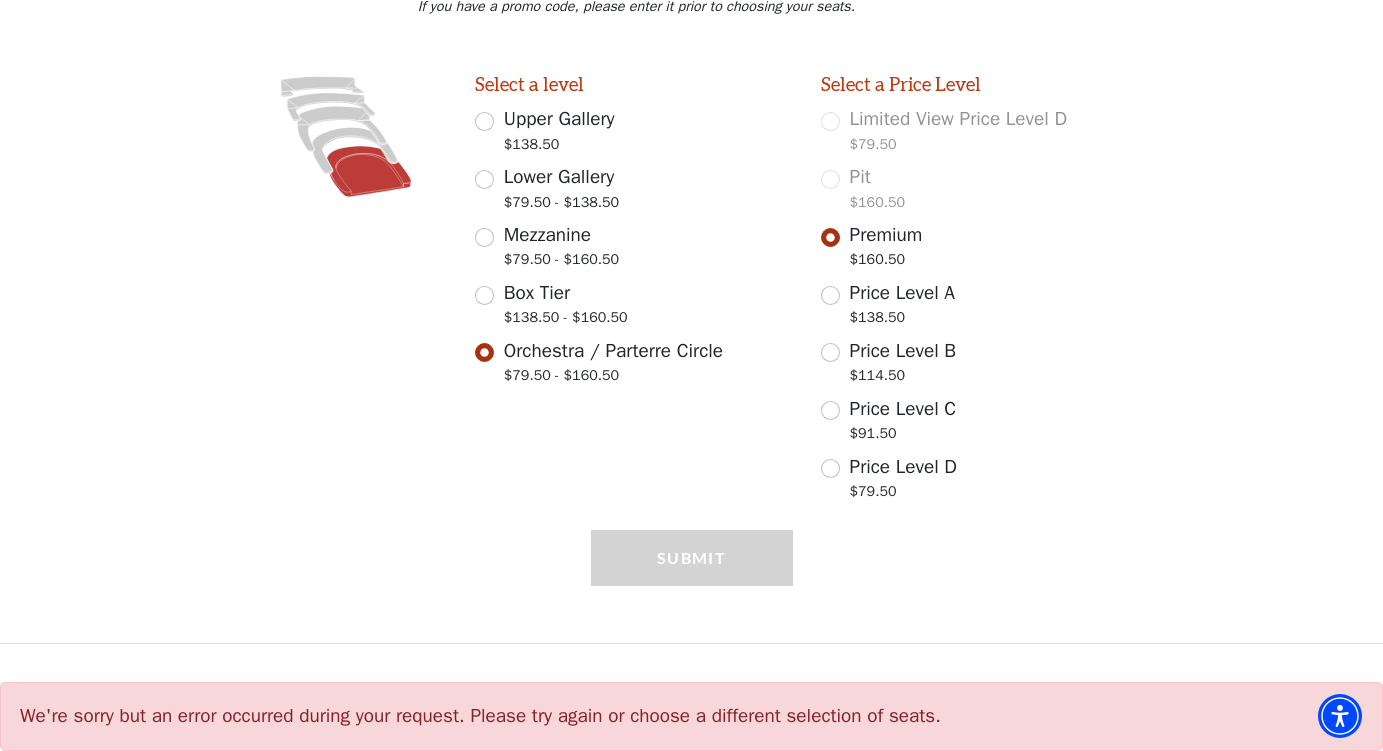 select on "2" 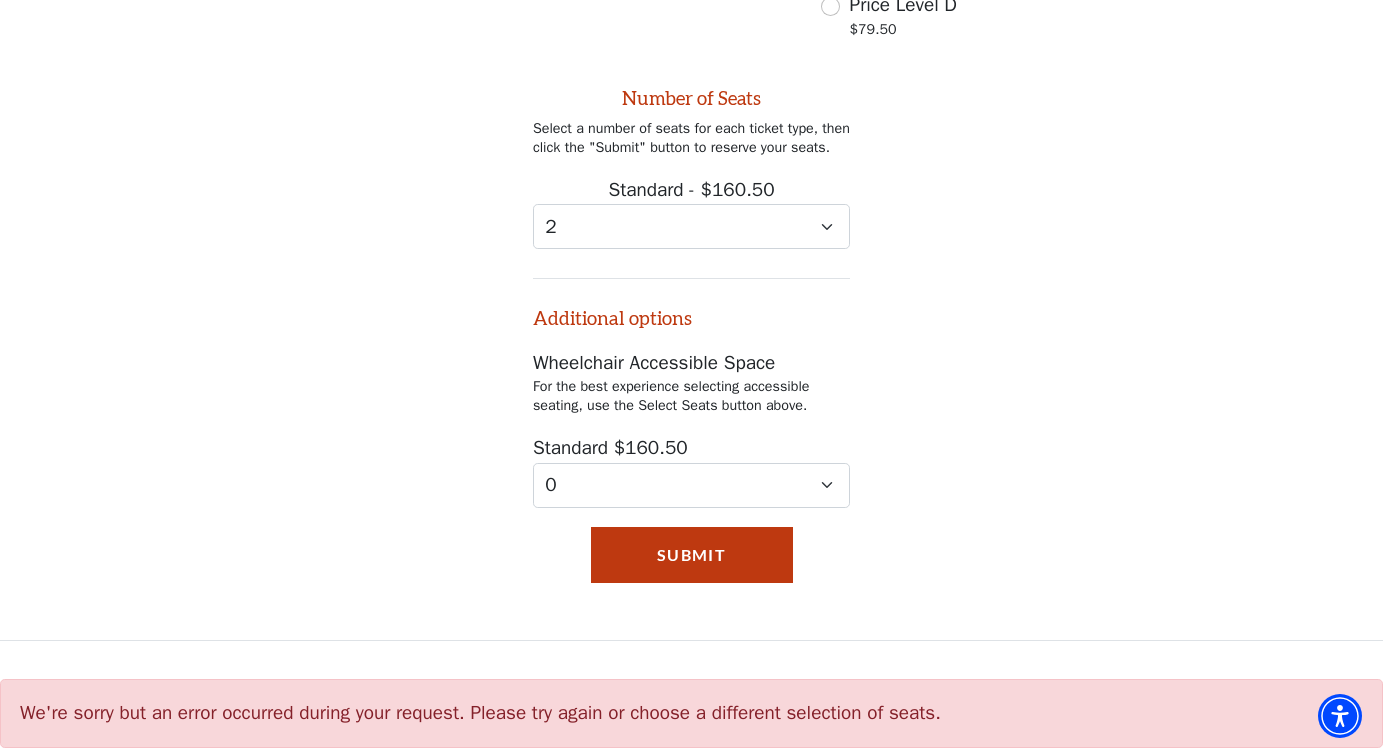 scroll, scrollTop: 971, scrollLeft: 0, axis: vertical 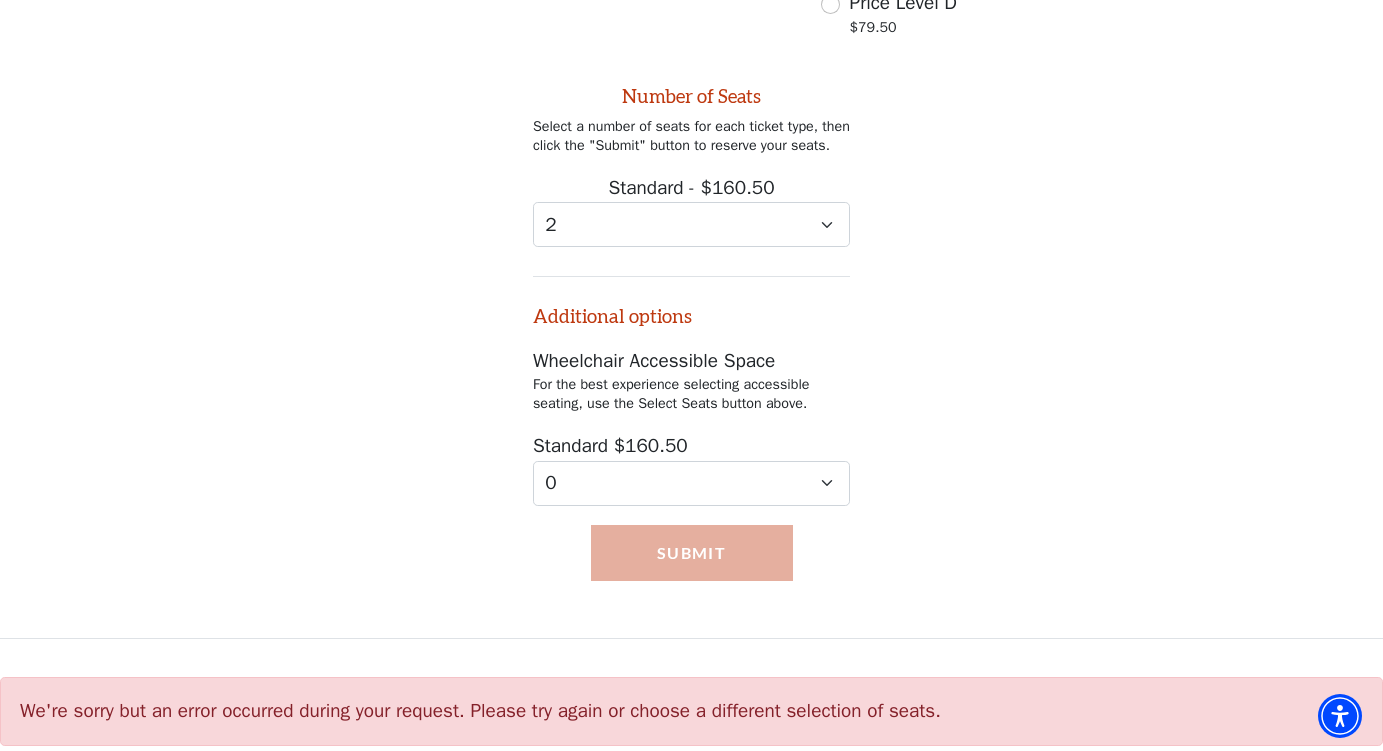 click on "Submit" at bounding box center [692, 553] 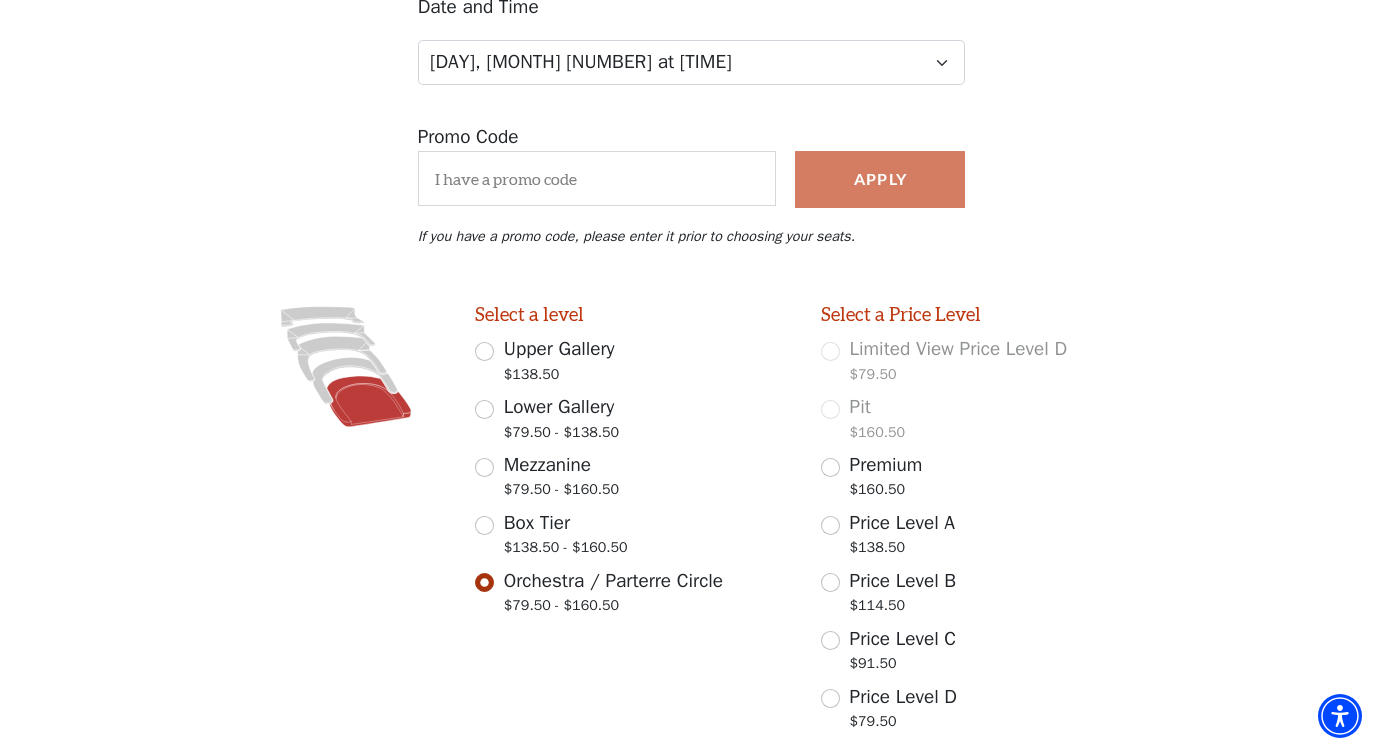 scroll, scrollTop: 275, scrollLeft: 0, axis: vertical 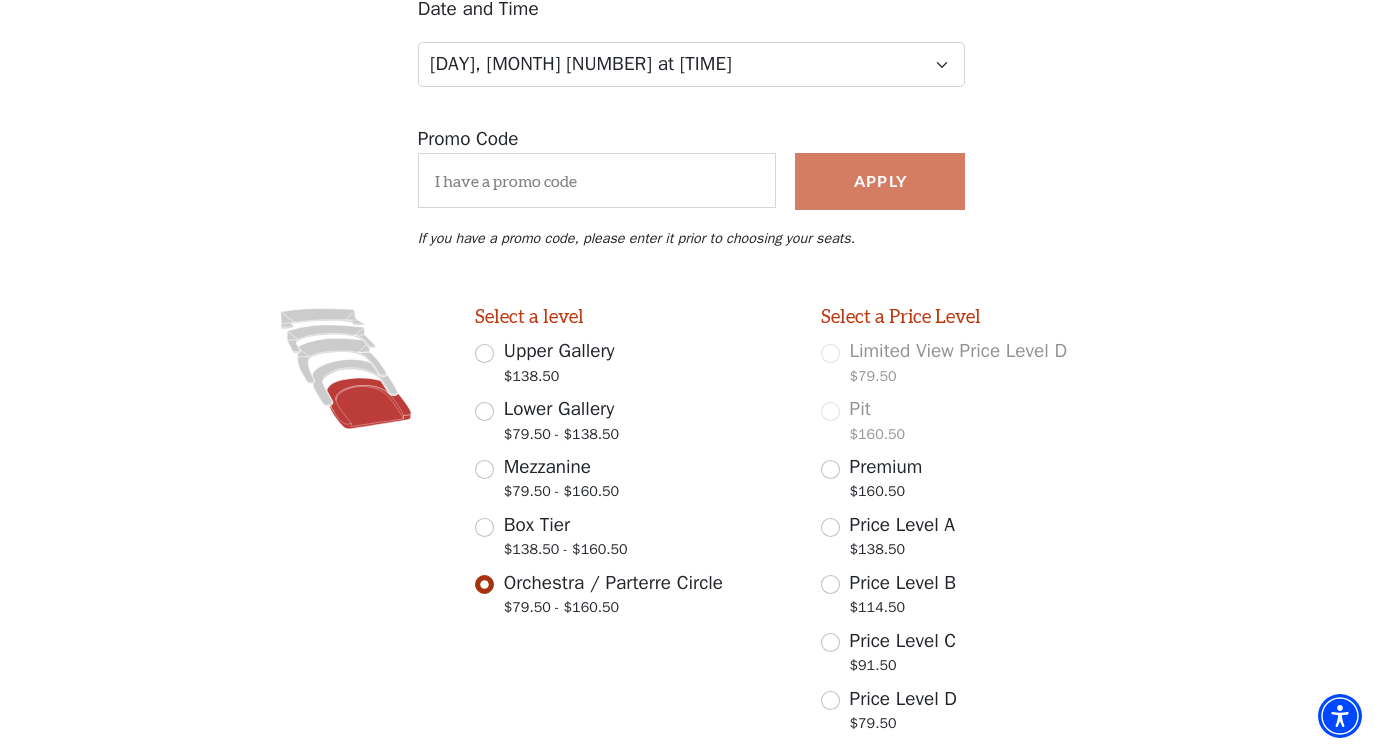 click on "Premium $160.50" at bounding box center (830, 469) 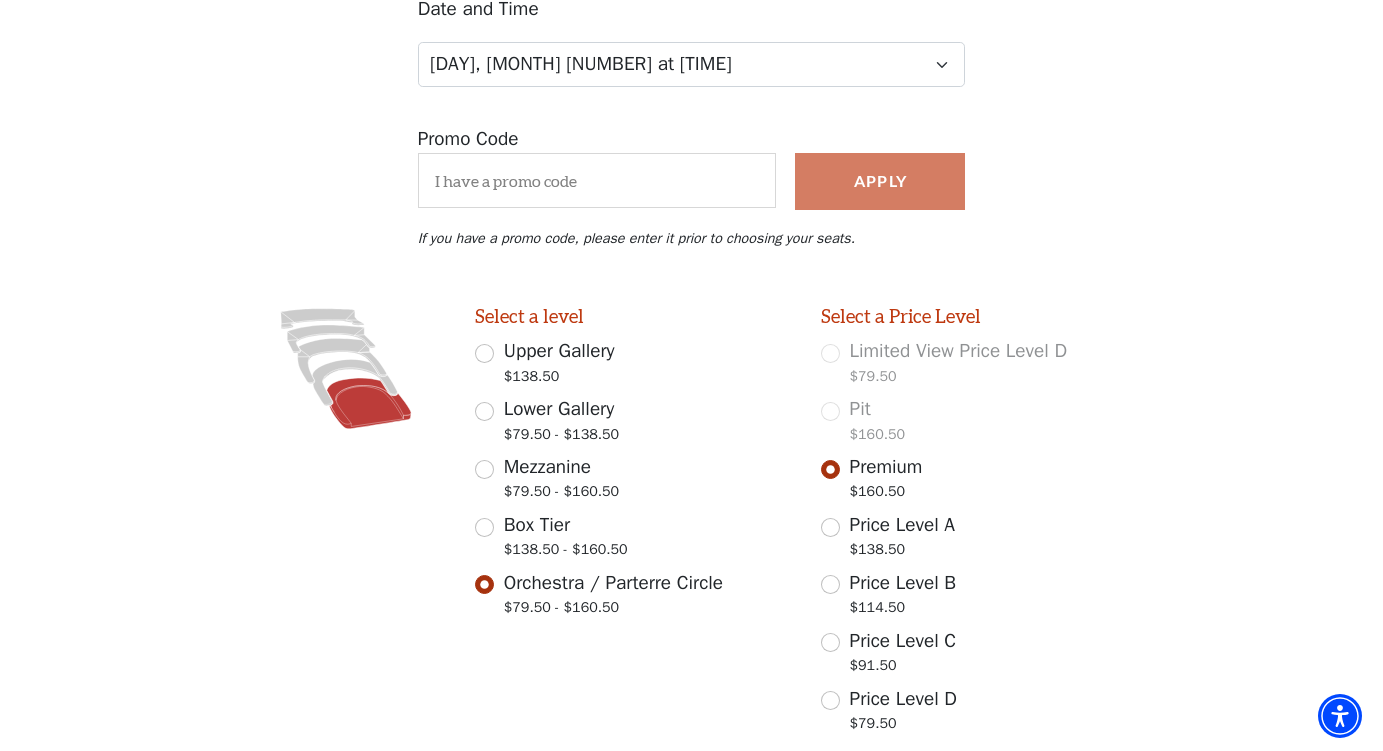 click on "Box Tier     $138.50 - $160.50" at bounding box center (484, 527) 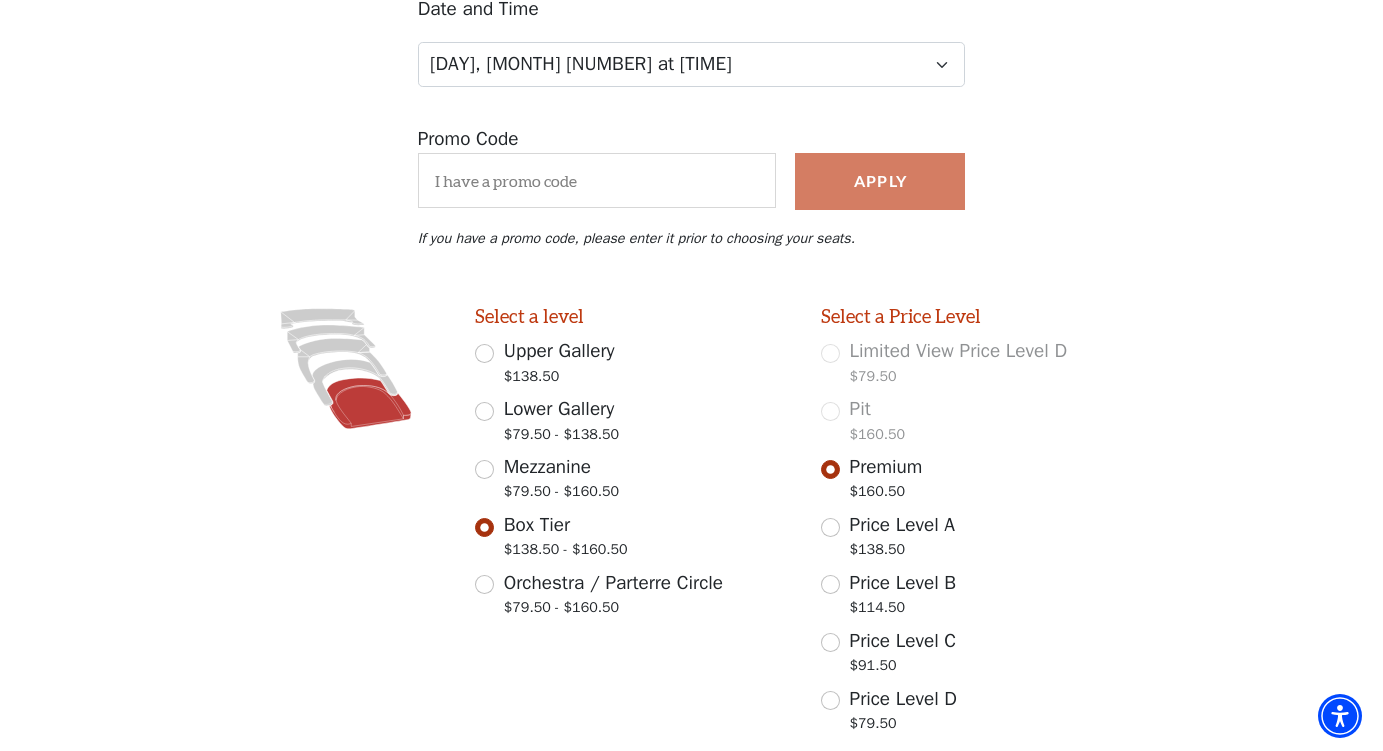 radio on "false" 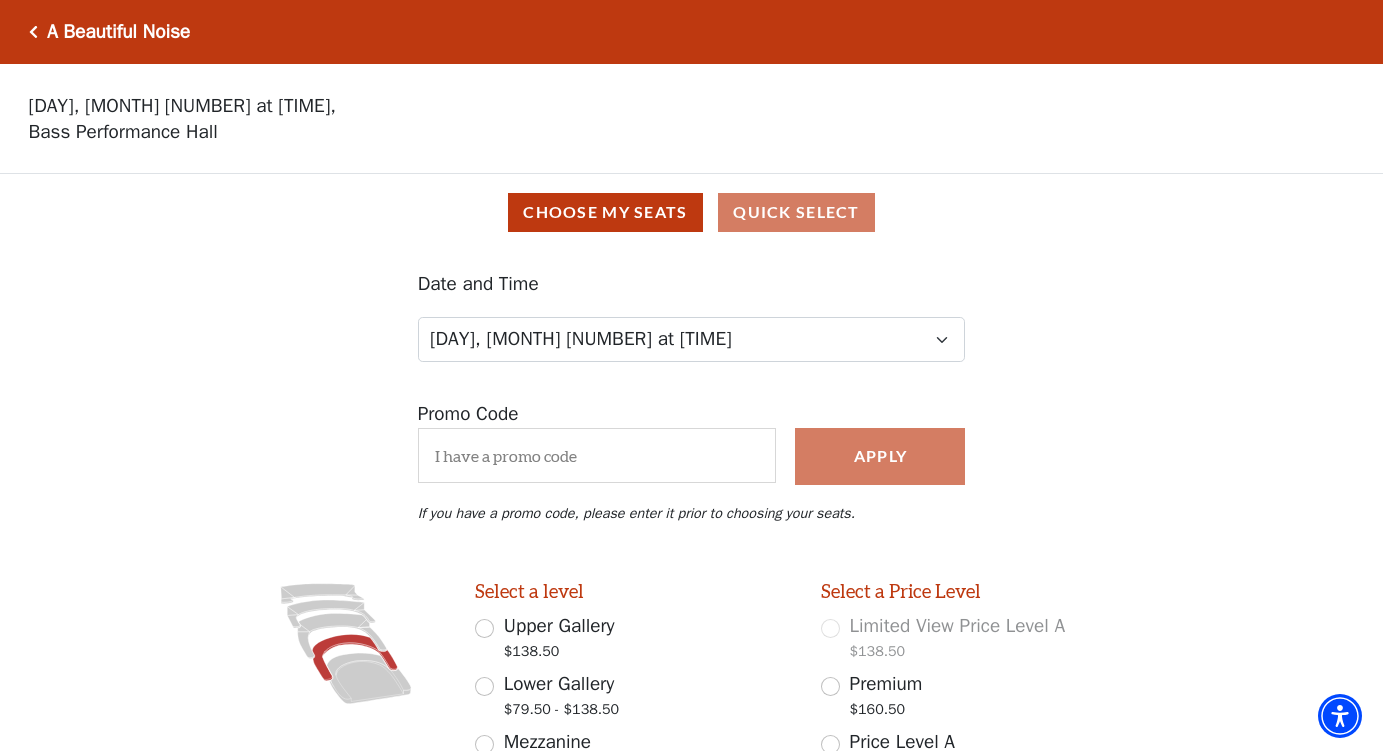 scroll, scrollTop: 0, scrollLeft: 0, axis: both 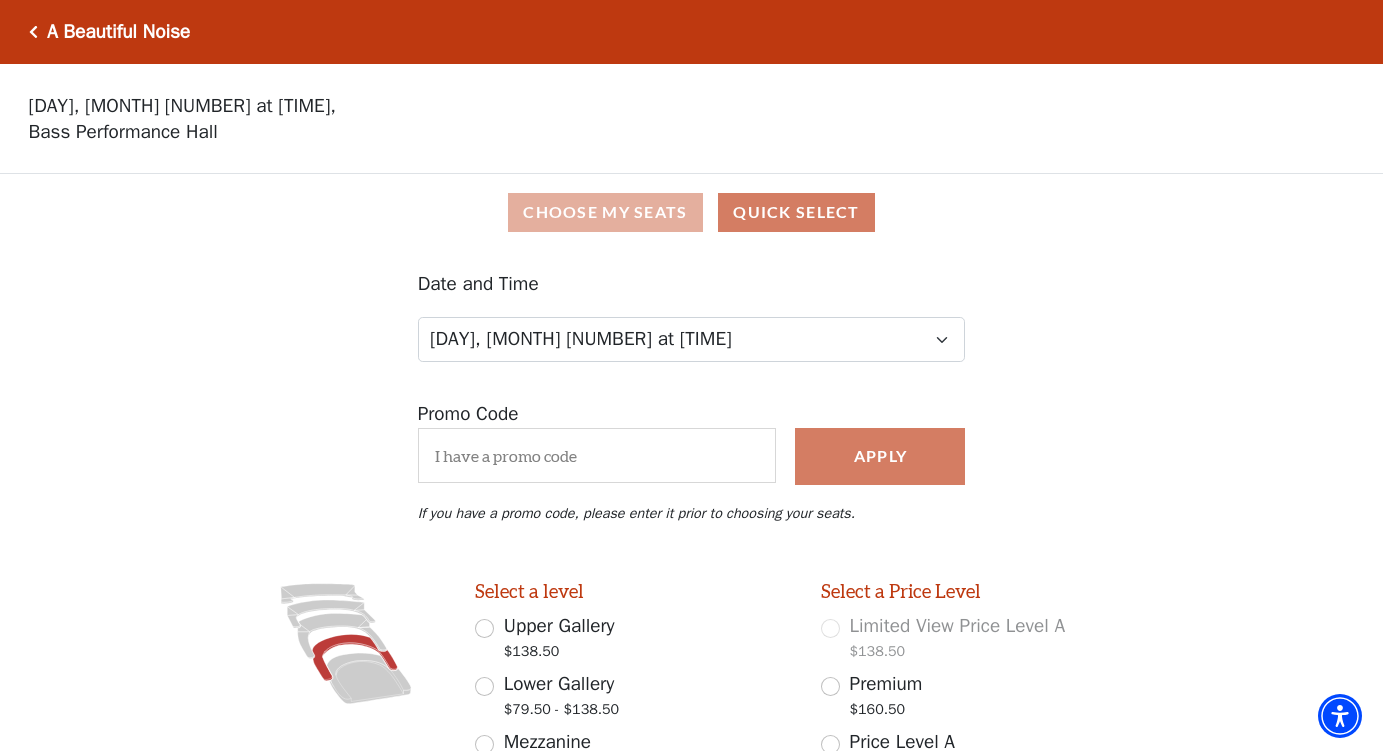 click on "Choose My Seats" at bounding box center [605, 212] 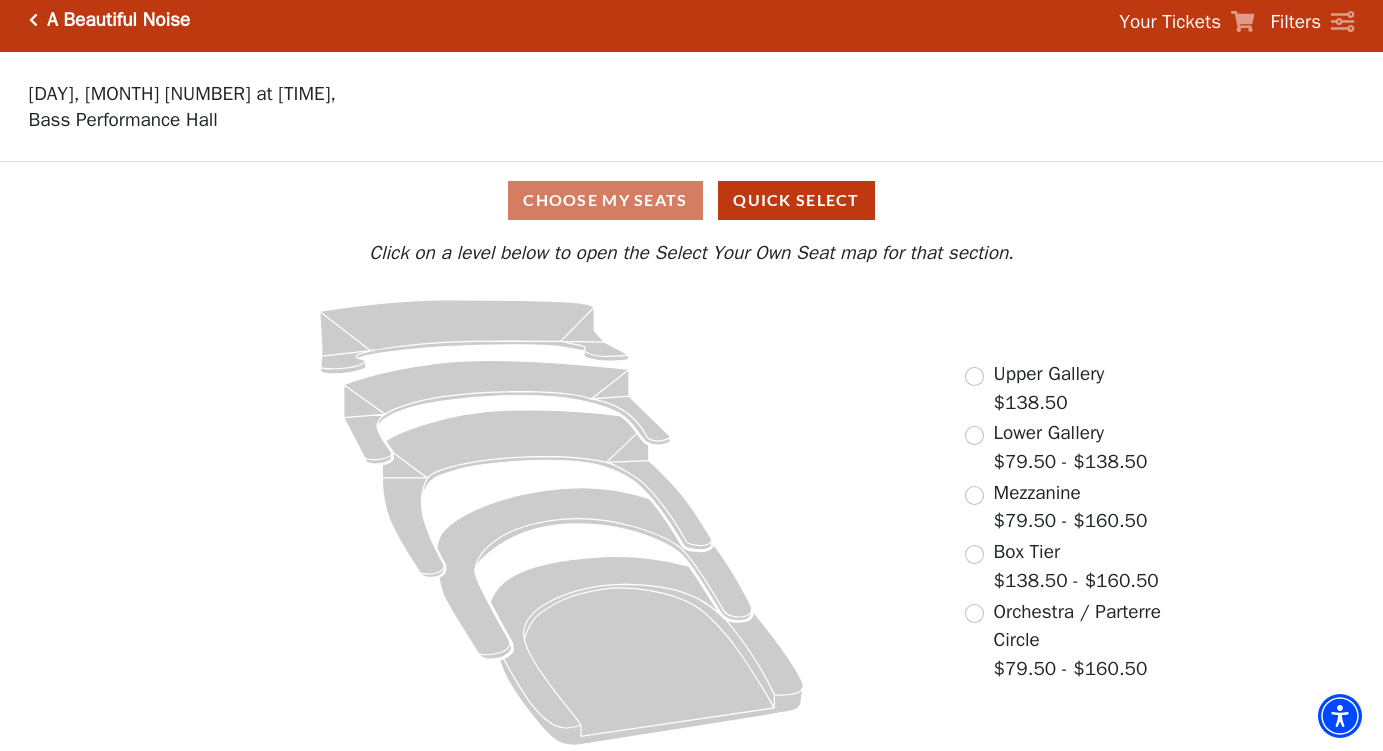 scroll, scrollTop: 11, scrollLeft: 0, axis: vertical 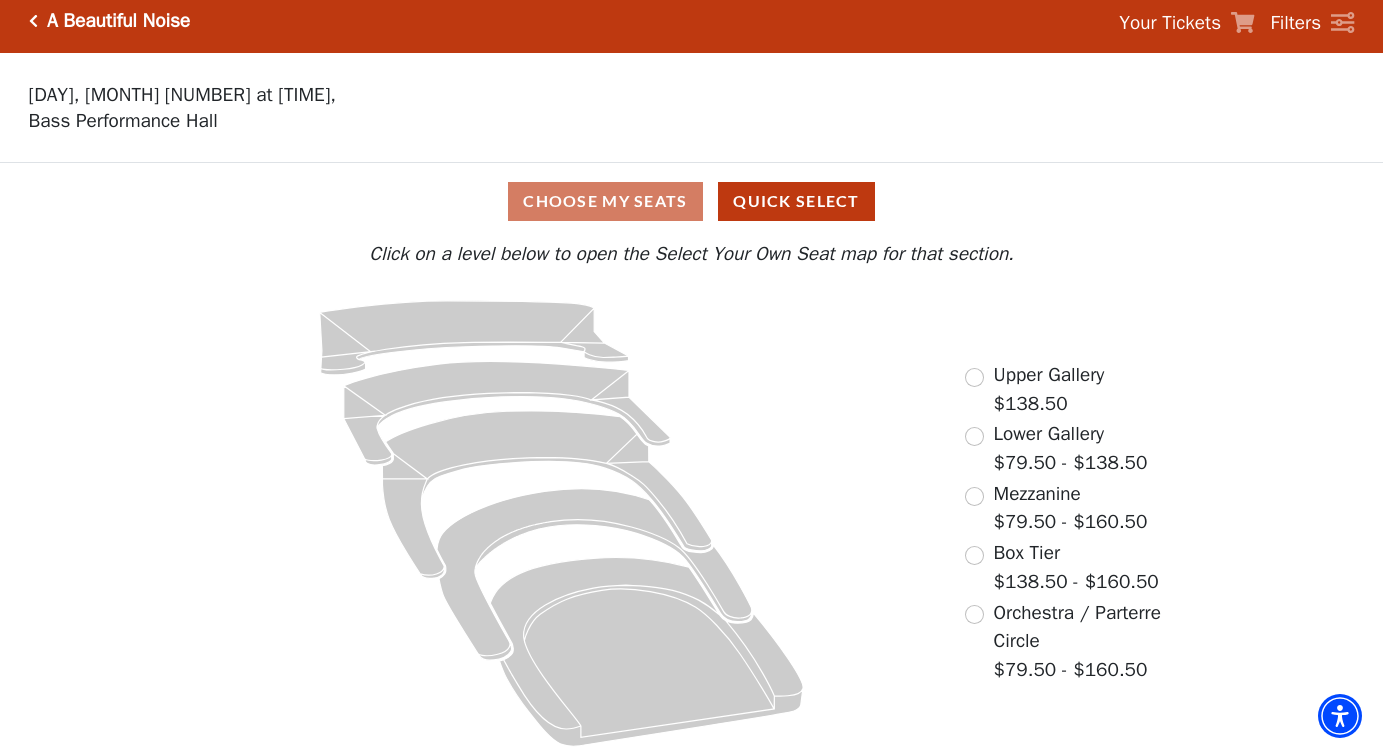 click on "Box Tier $138.50 - $160.50" at bounding box center [1062, 567] 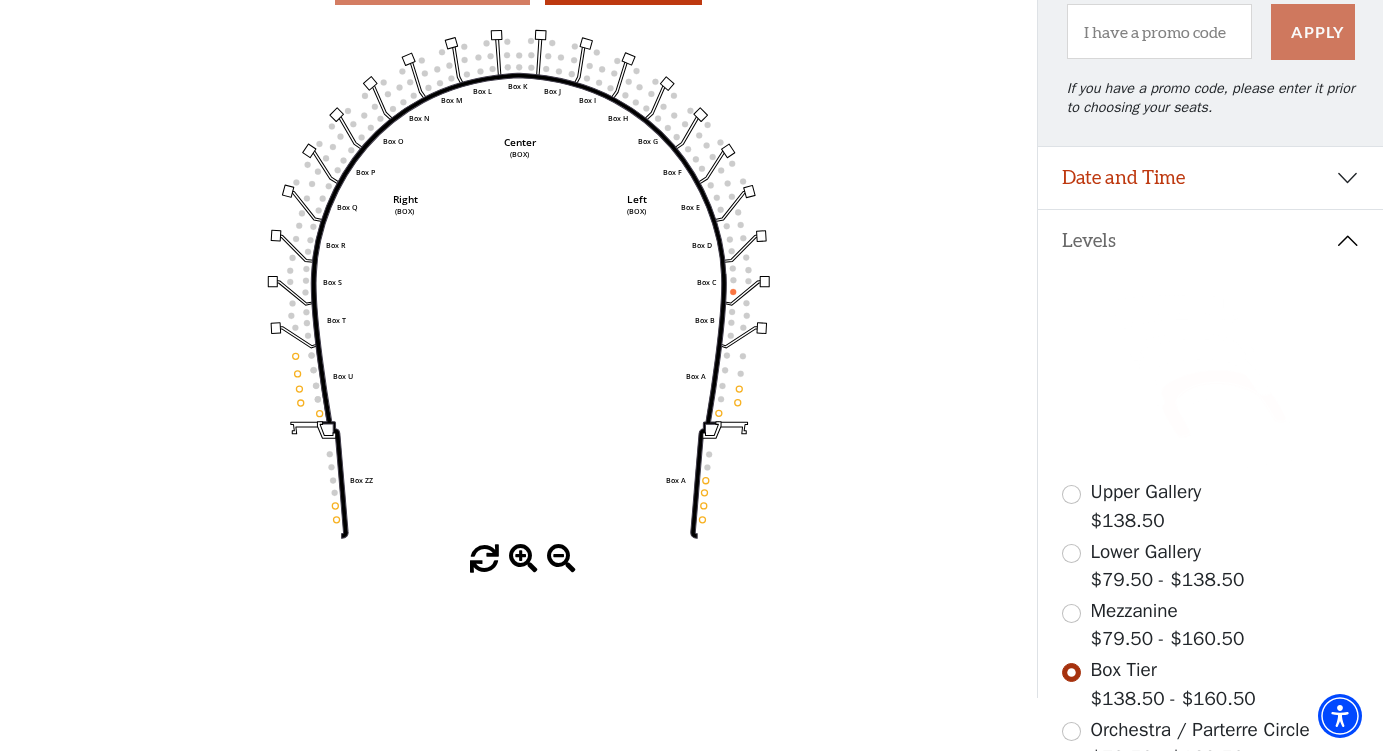 scroll, scrollTop: 219, scrollLeft: 0, axis: vertical 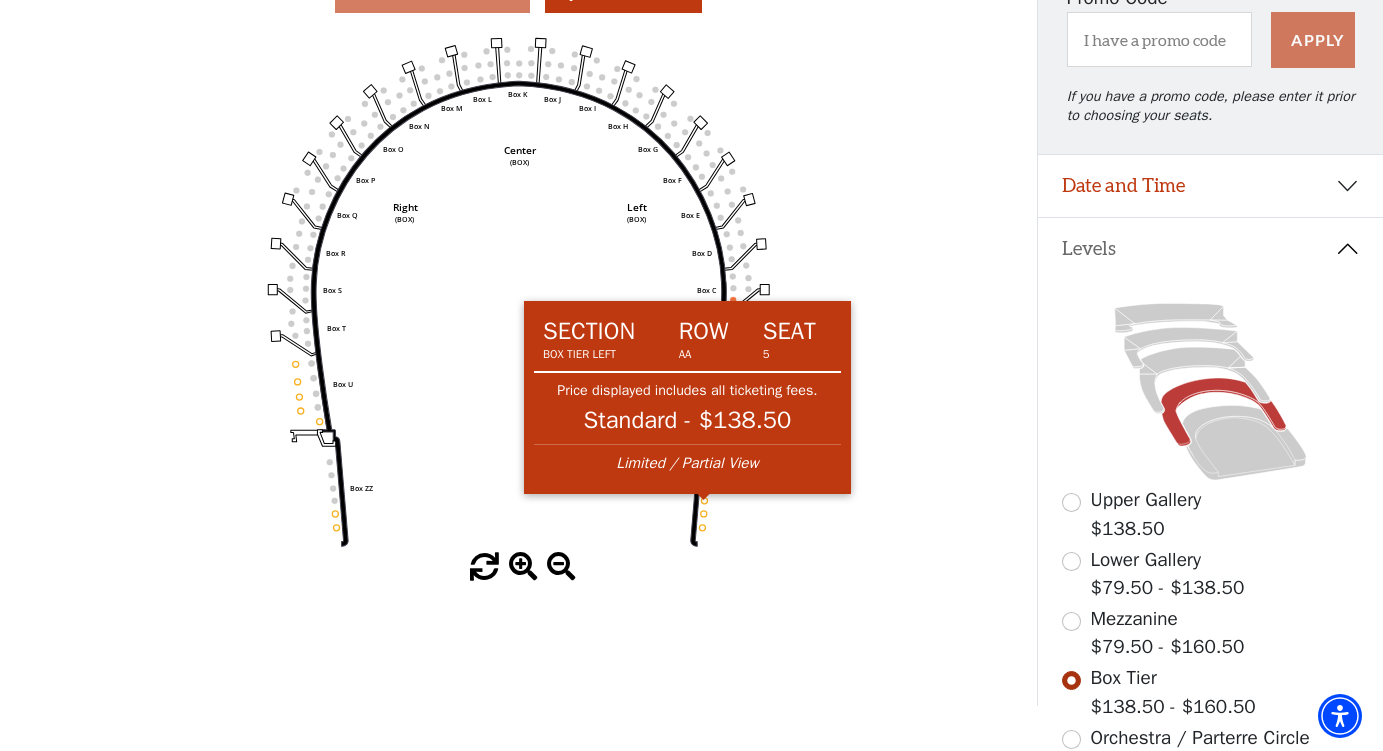 click 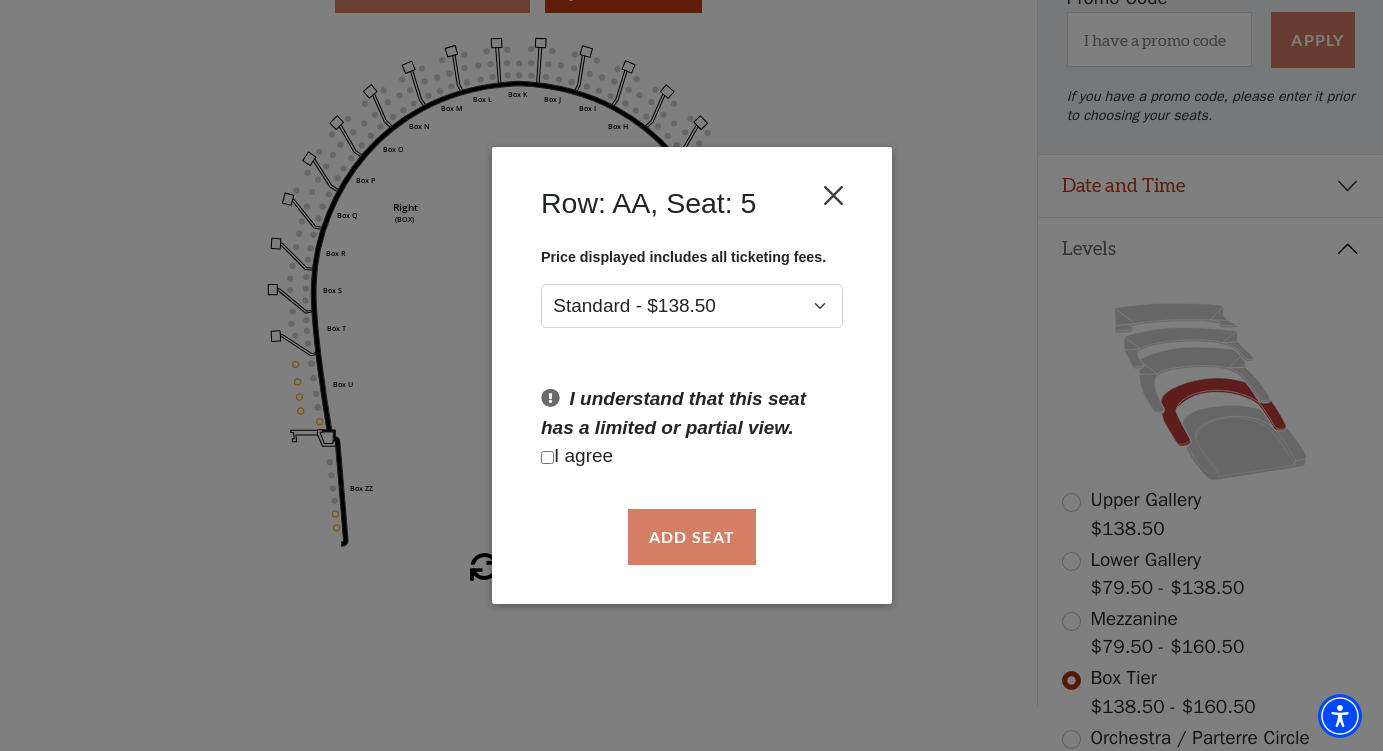 click at bounding box center [833, 195] 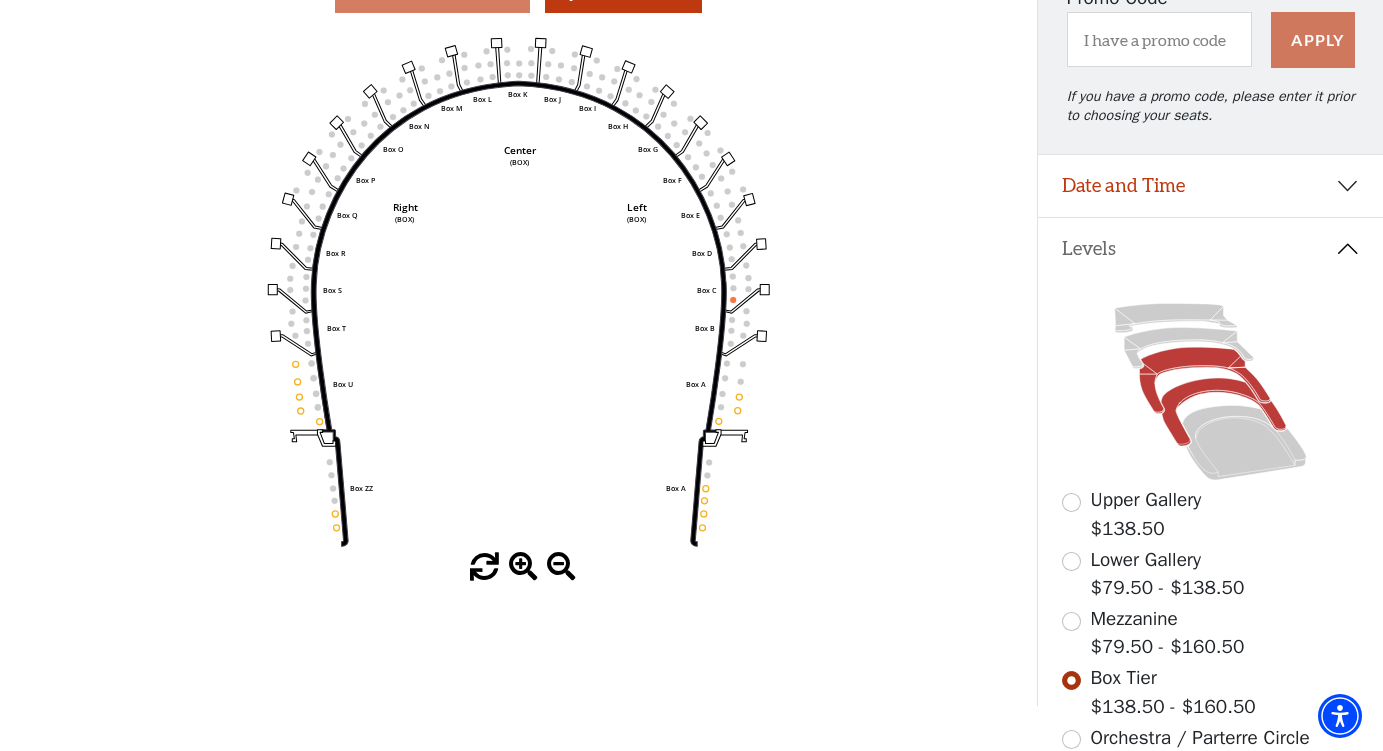 click 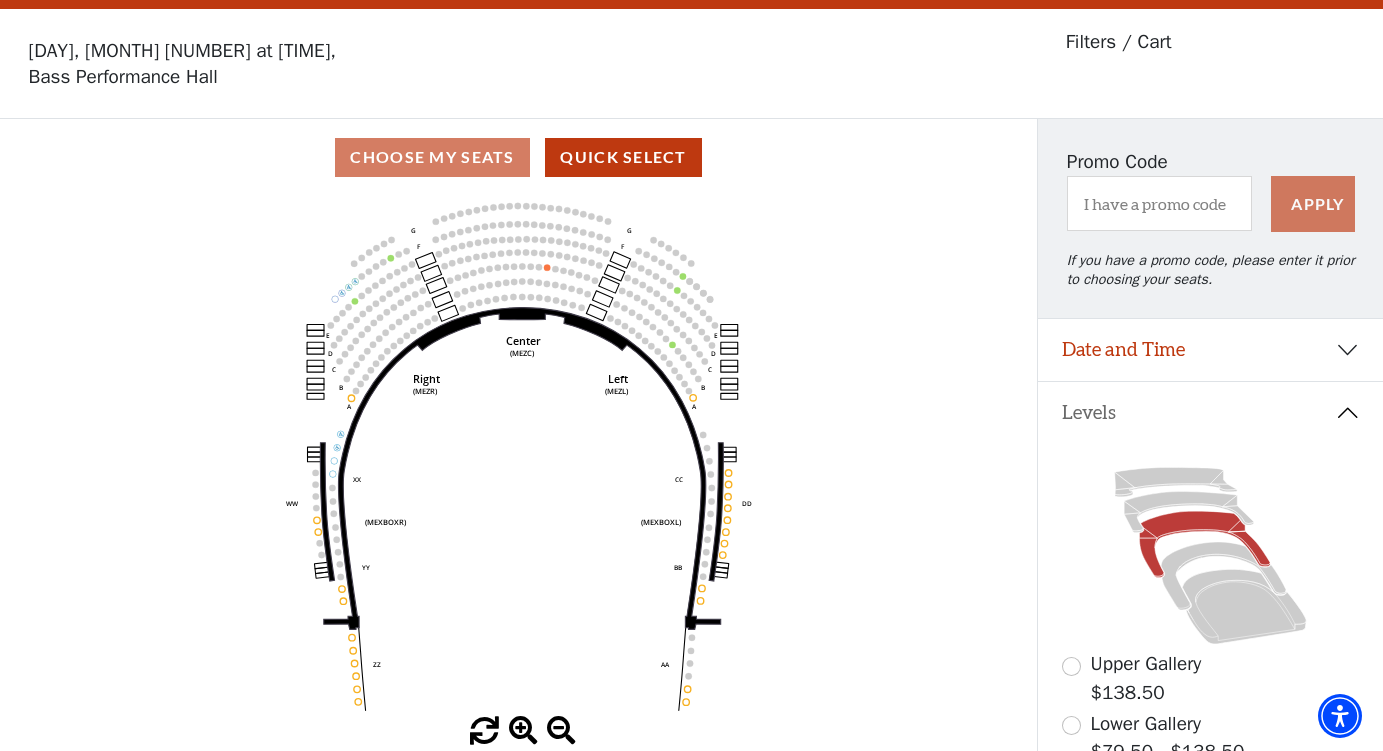 scroll, scrollTop: 29, scrollLeft: 0, axis: vertical 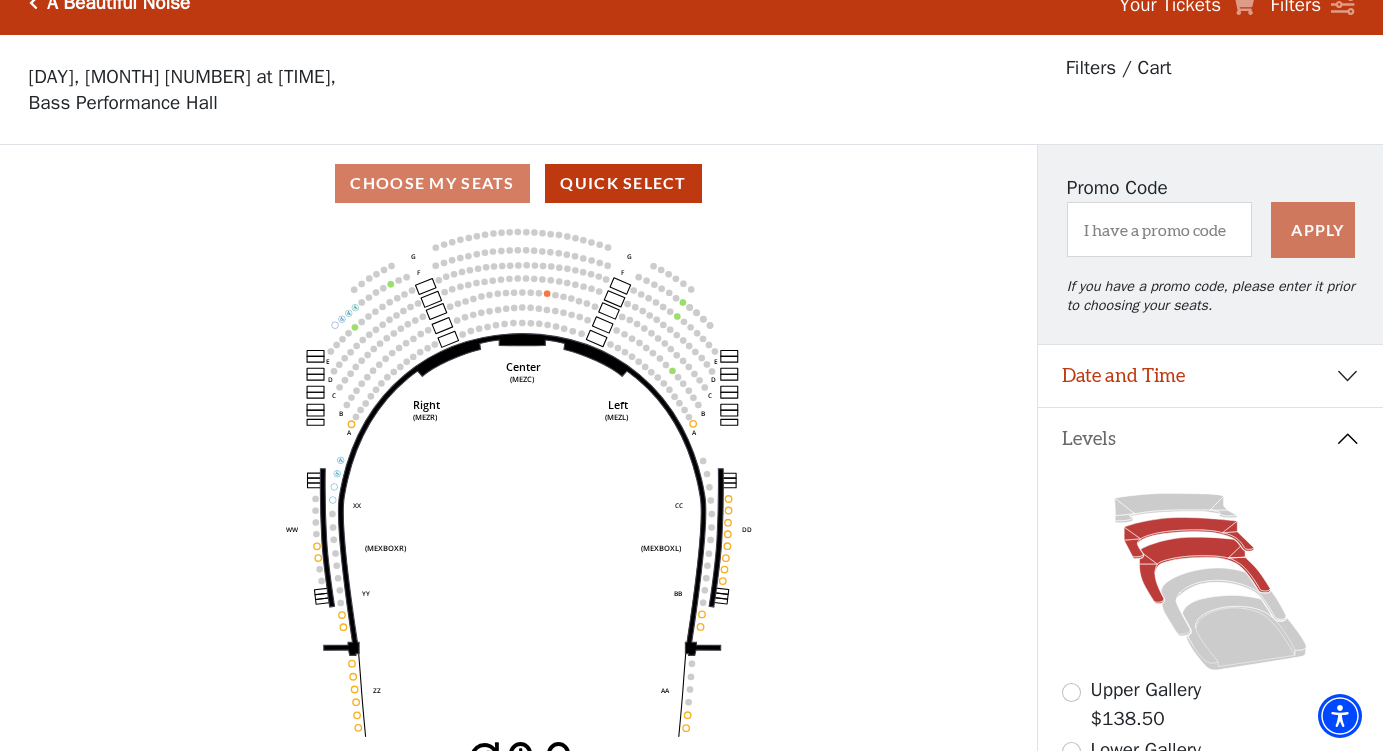 click 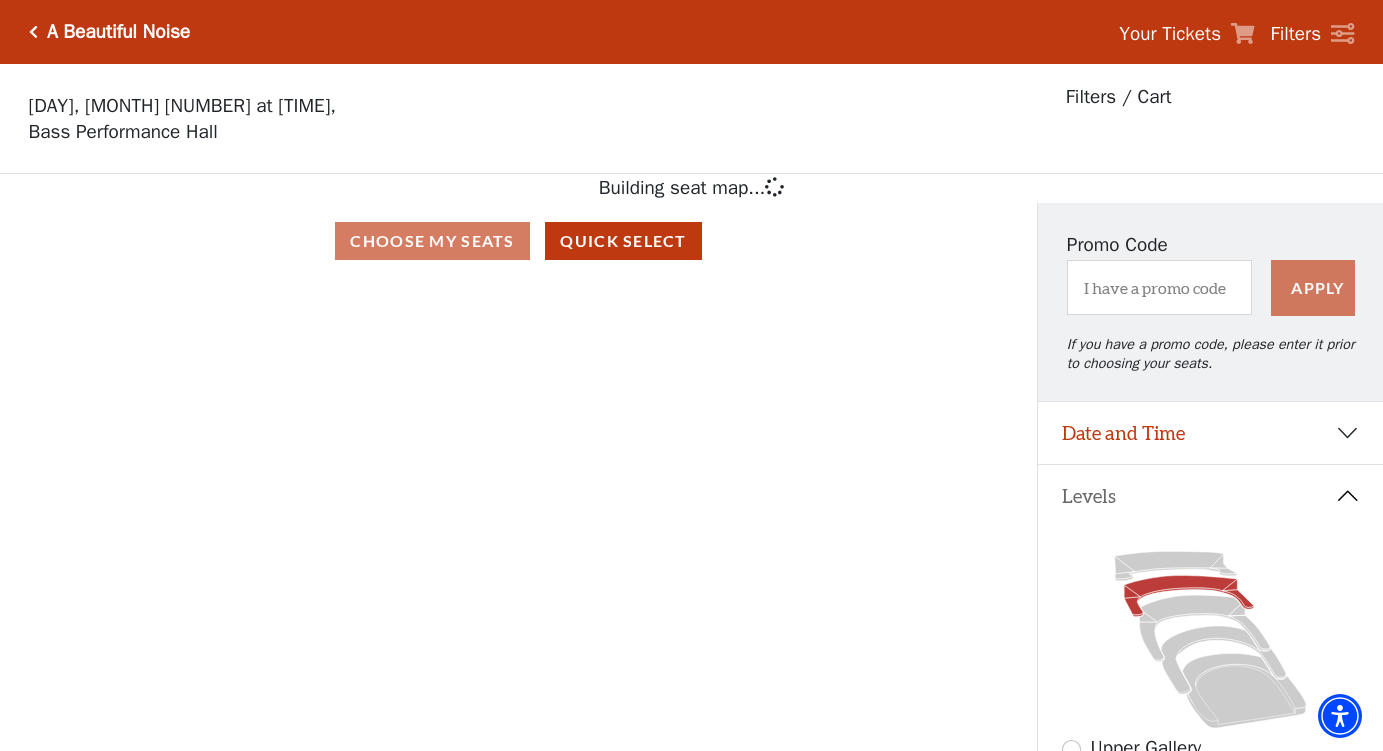 scroll, scrollTop: 93, scrollLeft: 0, axis: vertical 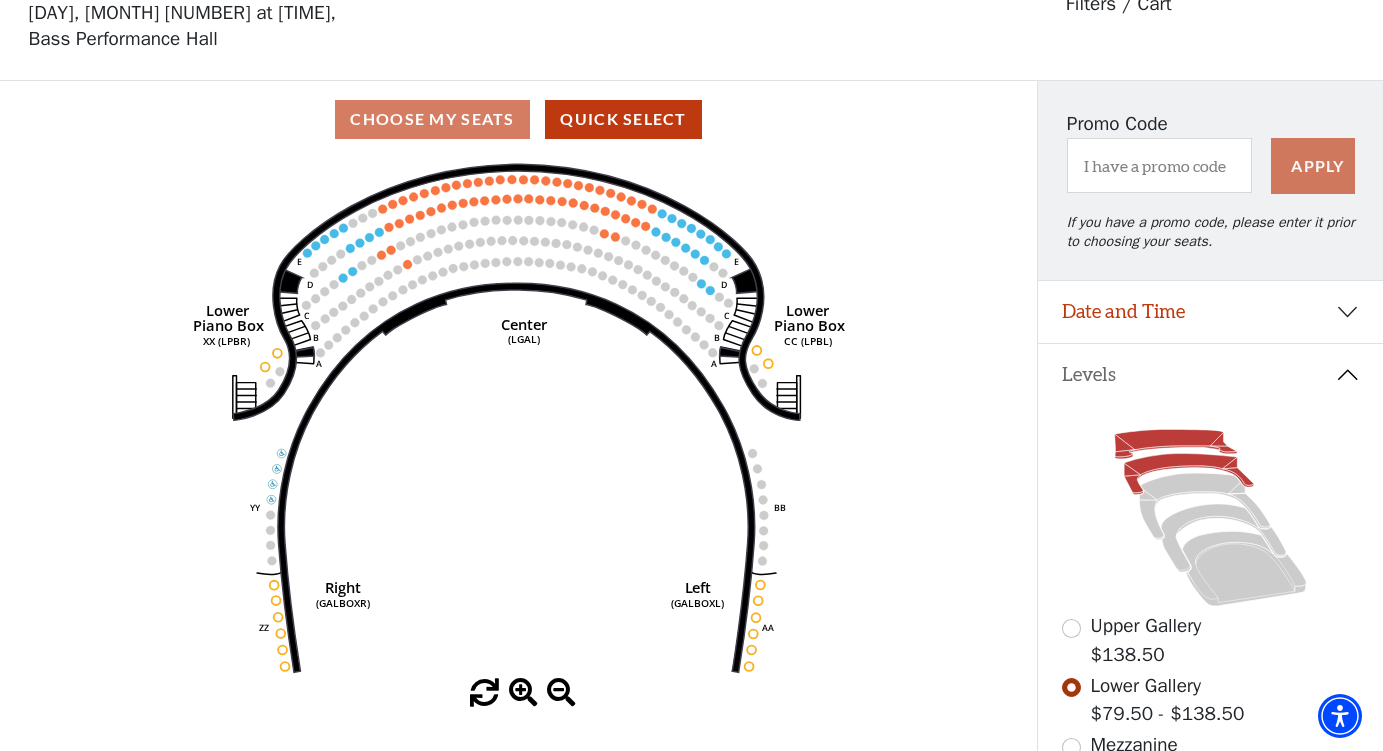 click 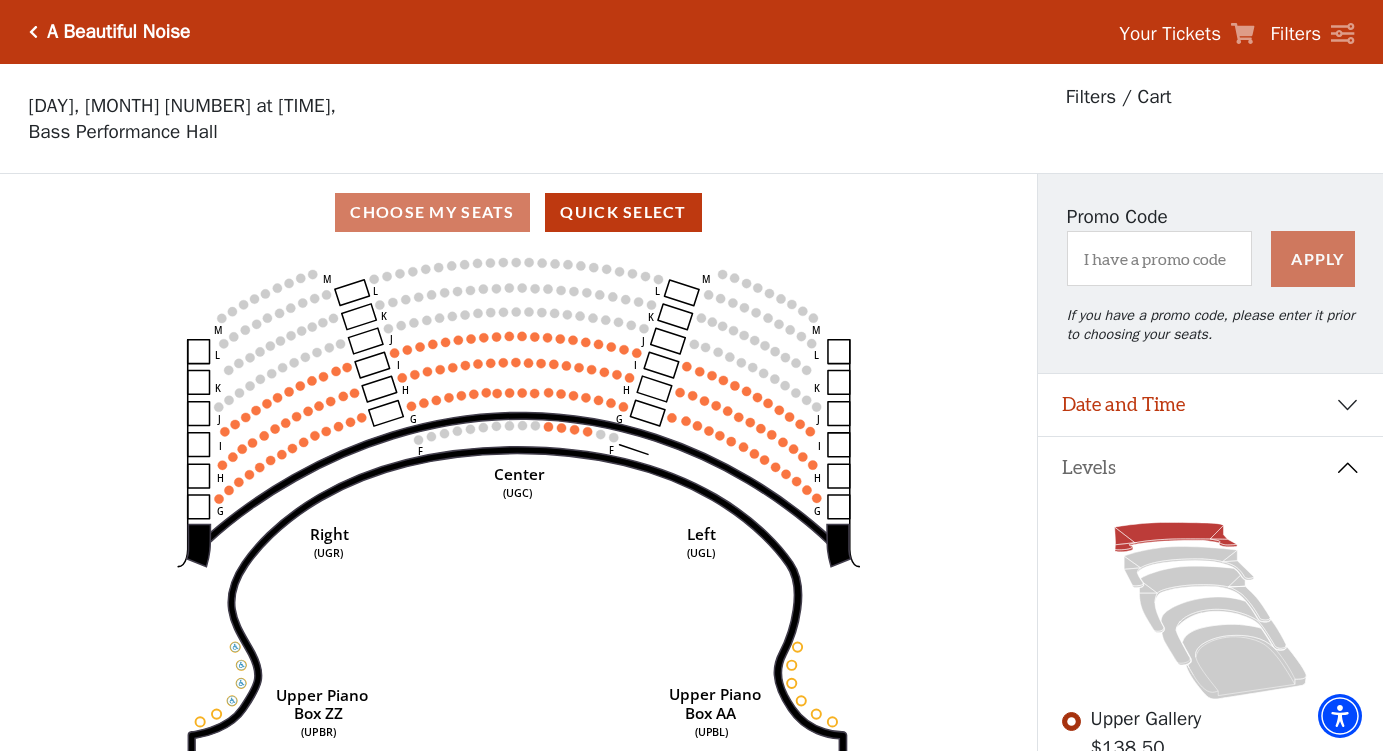 scroll, scrollTop: 0, scrollLeft: 0, axis: both 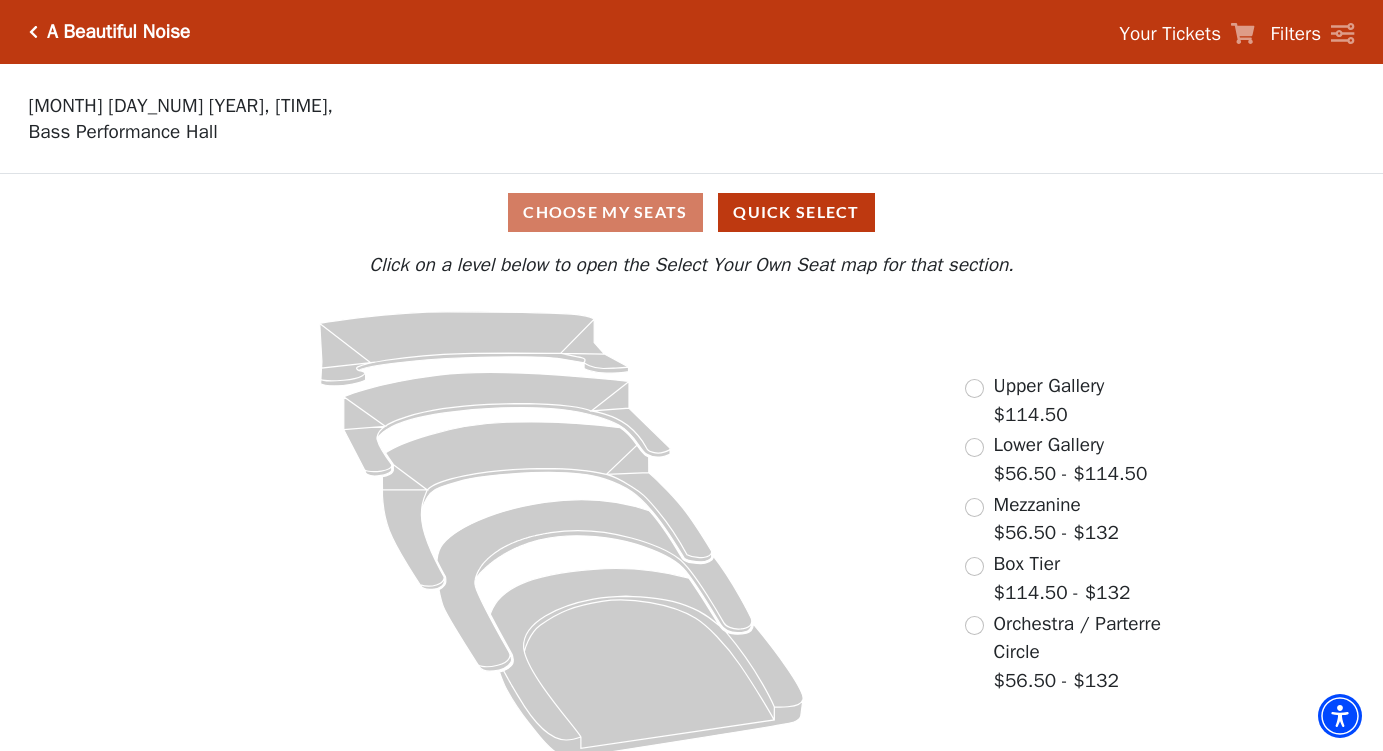 click at bounding box center [974, 625] 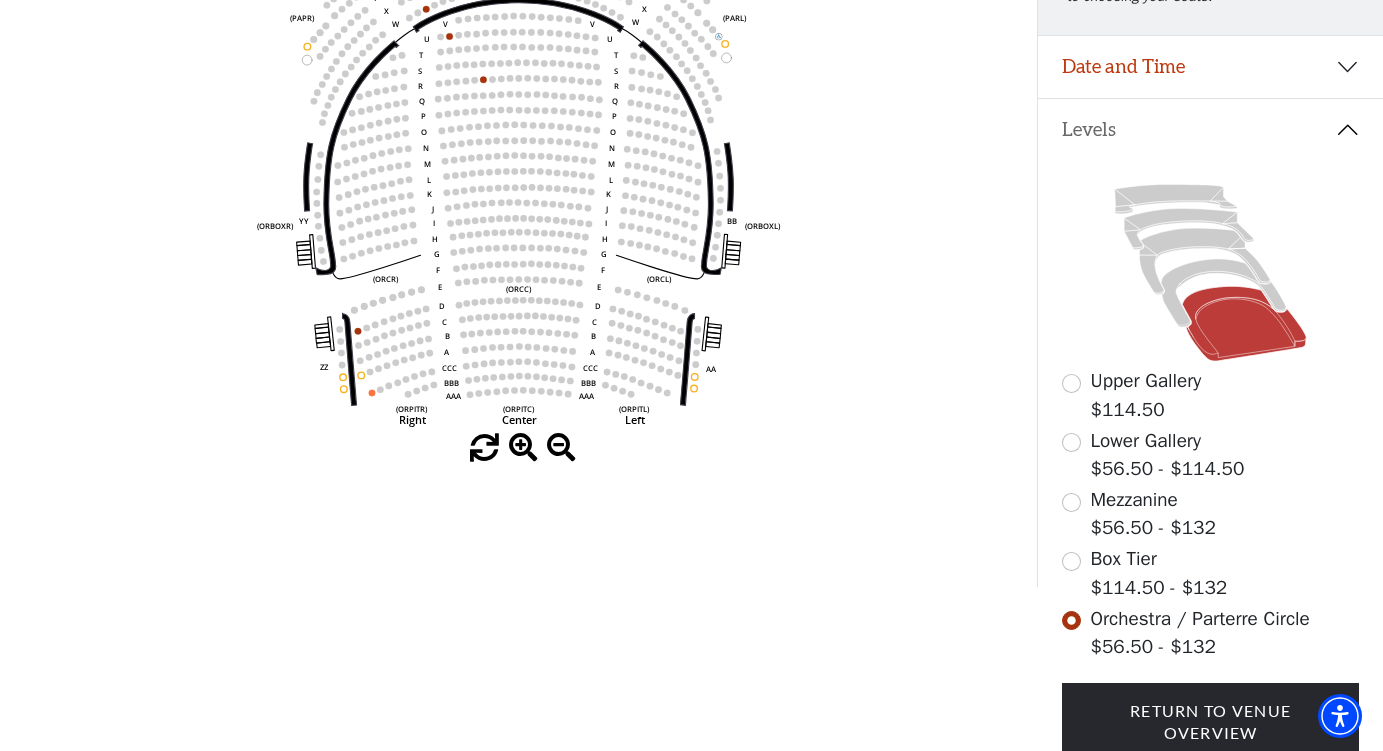 scroll, scrollTop: 358, scrollLeft: 0, axis: vertical 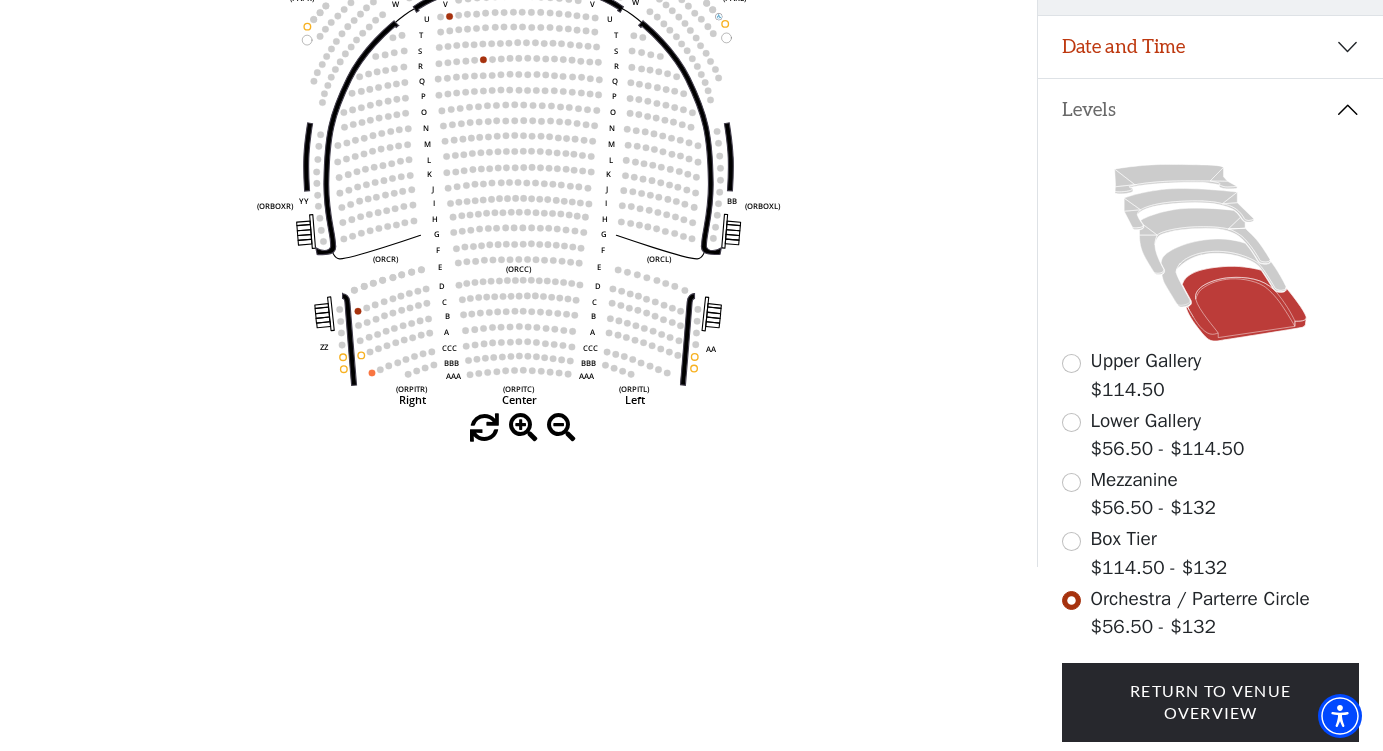 click at bounding box center [1071, 541] 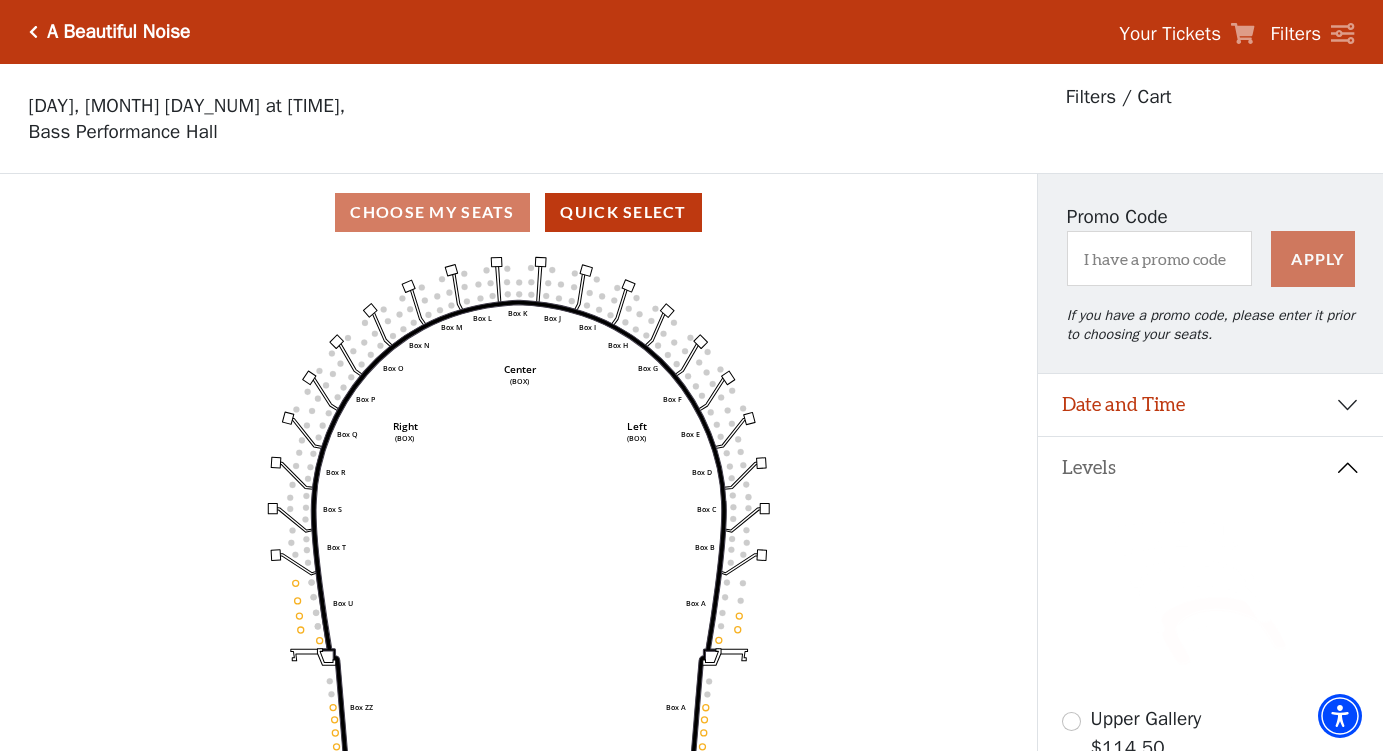 scroll, scrollTop: 0, scrollLeft: 0, axis: both 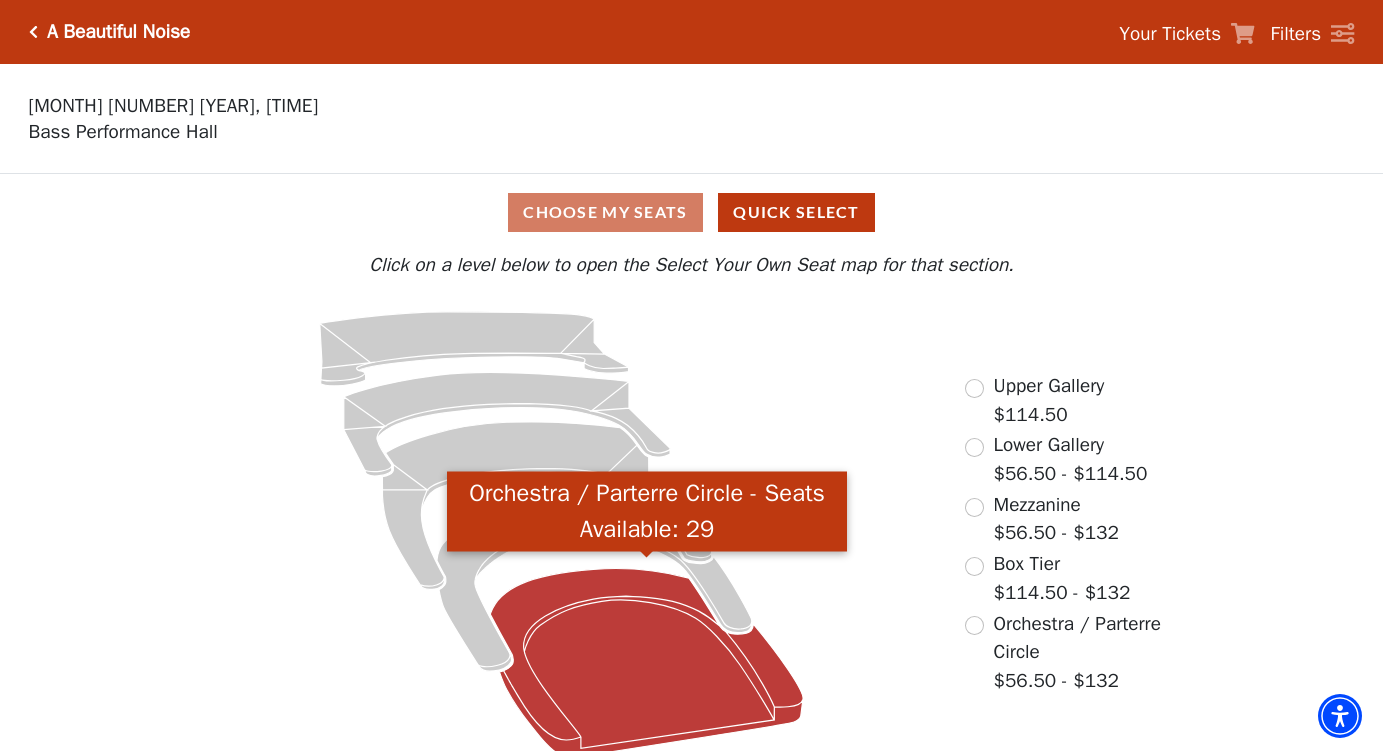 click 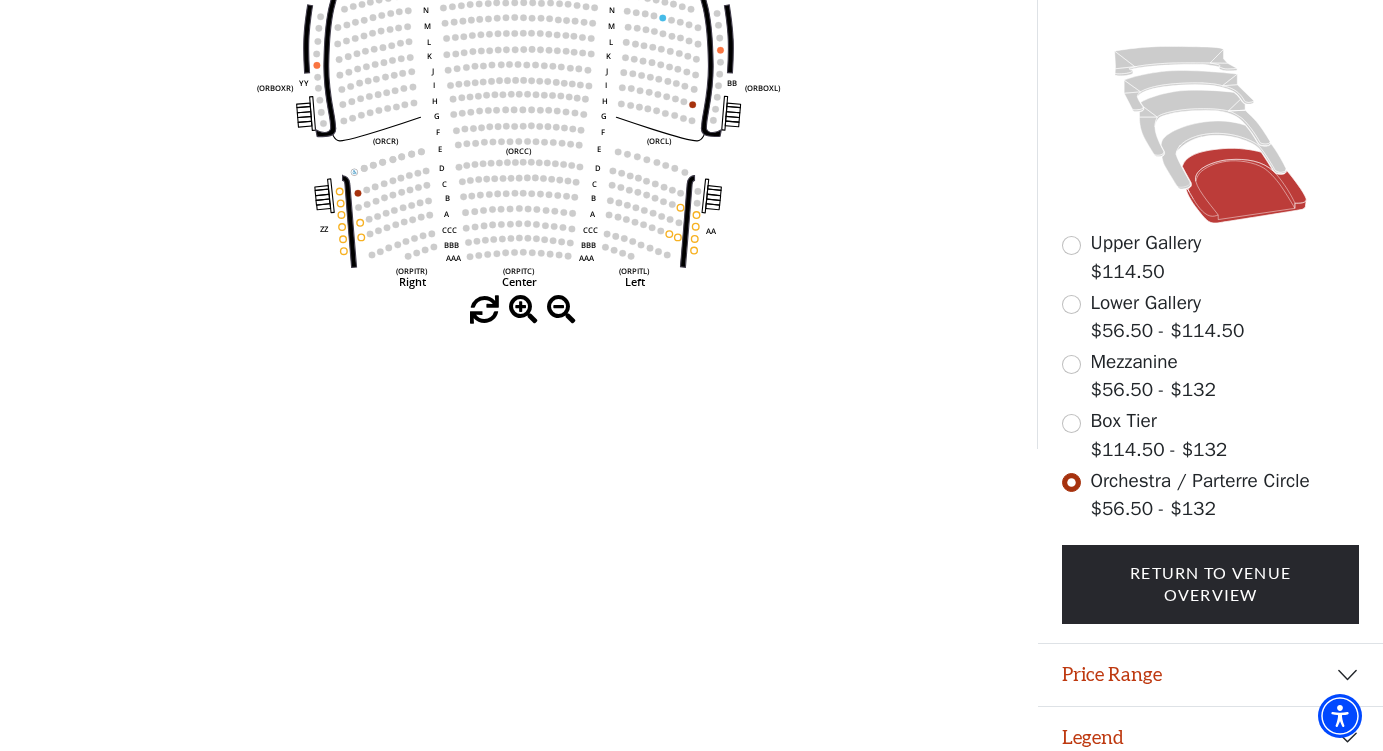 scroll, scrollTop: 475, scrollLeft: 0, axis: vertical 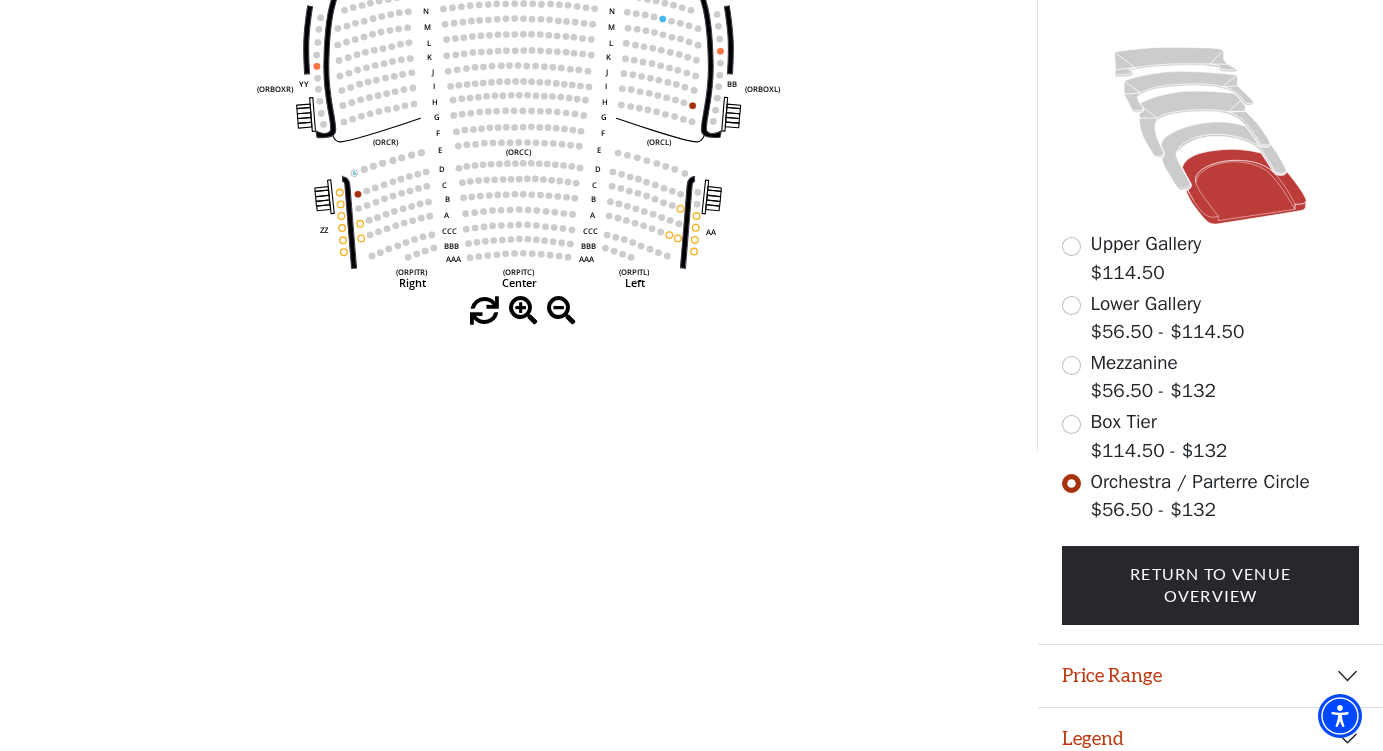 click on "Legend" at bounding box center [1210, 739] 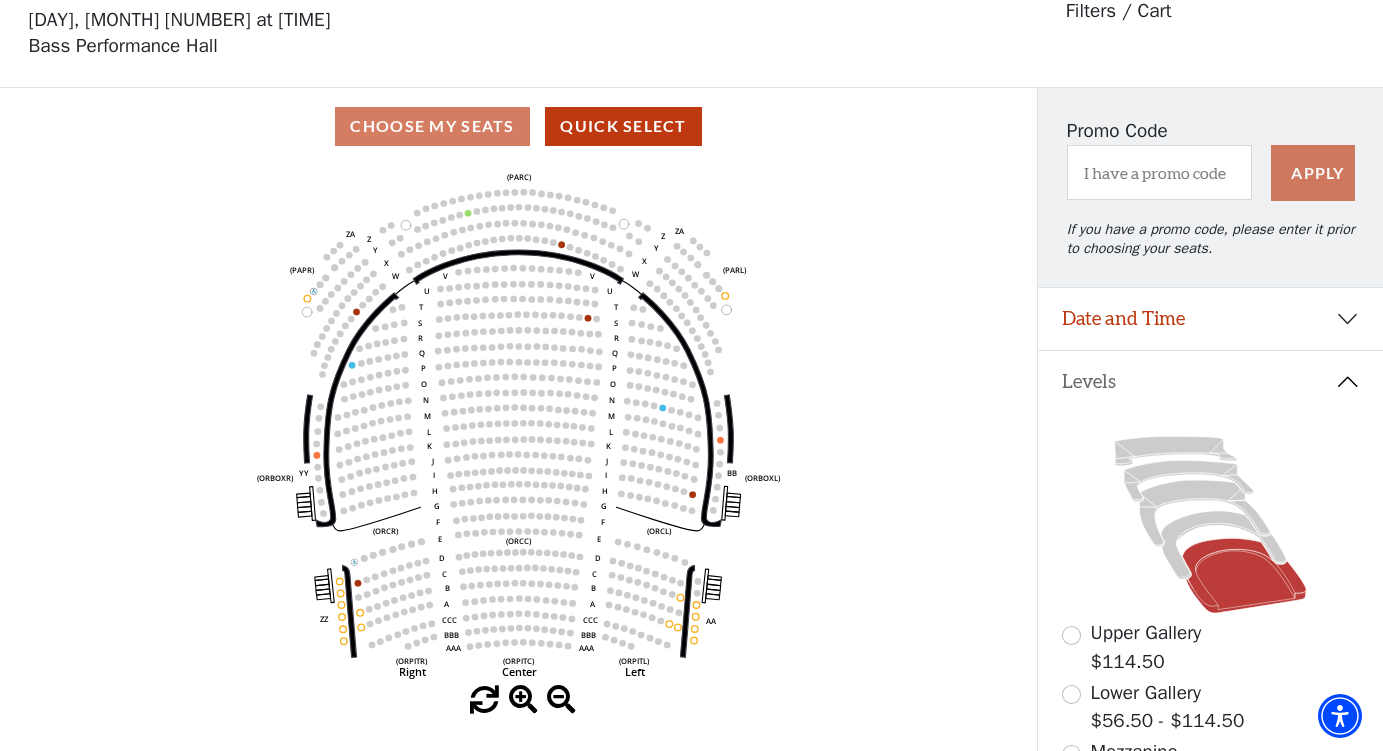 scroll, scrollTop: 86, scrollLeft: 0, axis: vertical 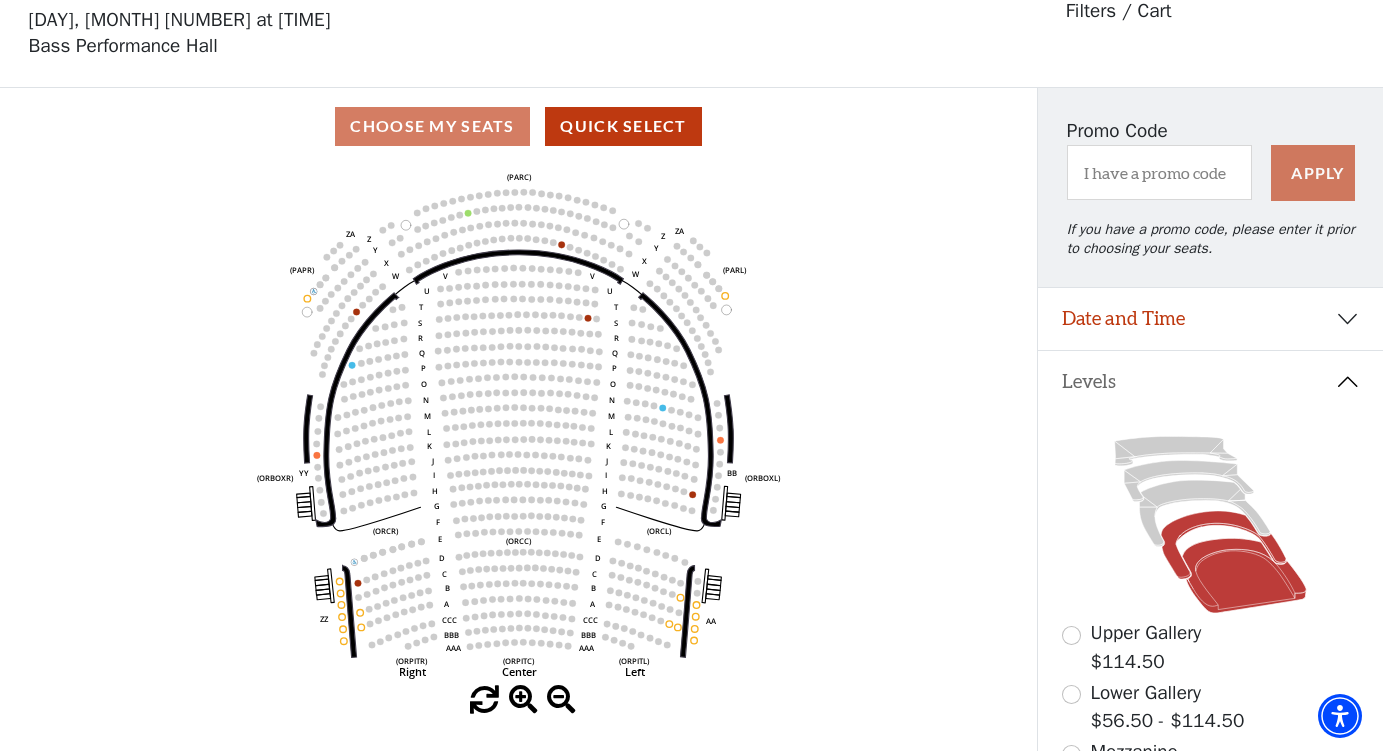 click 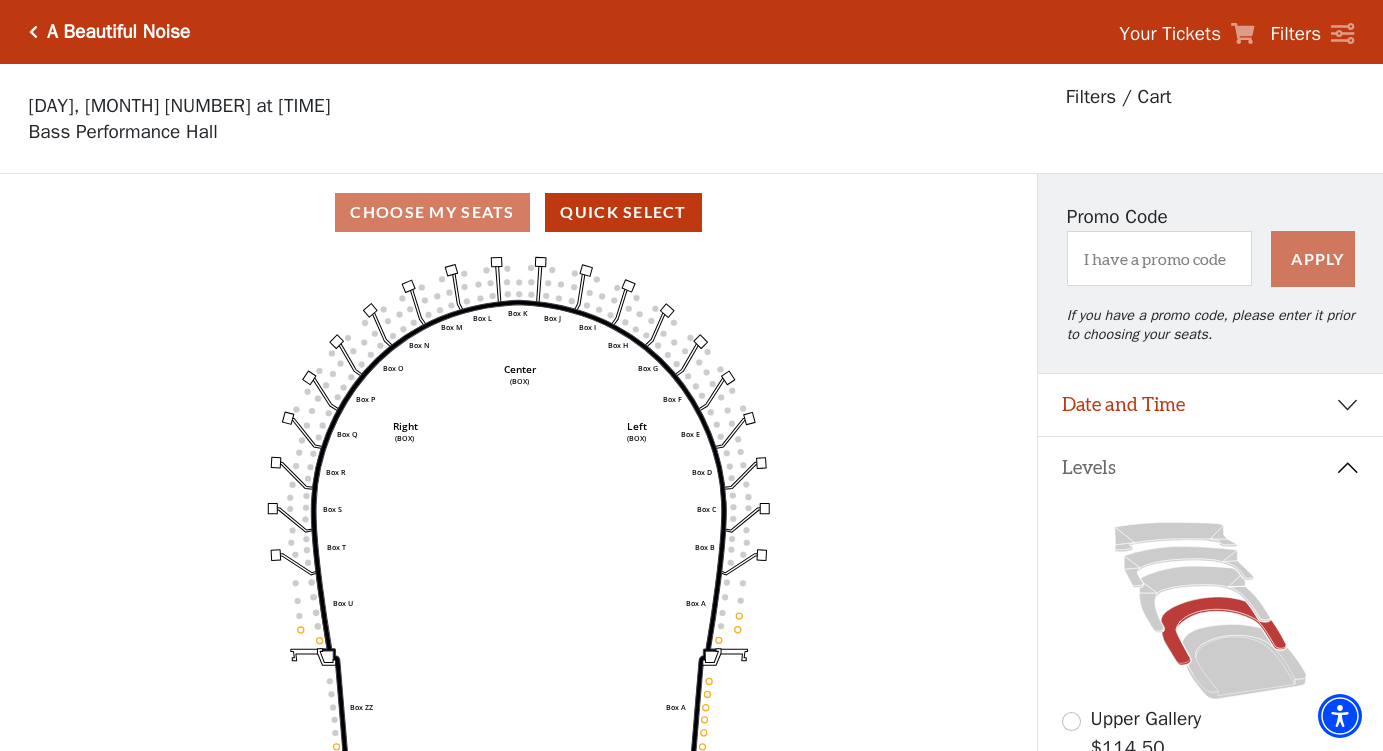 scroll, scrollTop: 93, scrollLeft: 0, axis: vertical 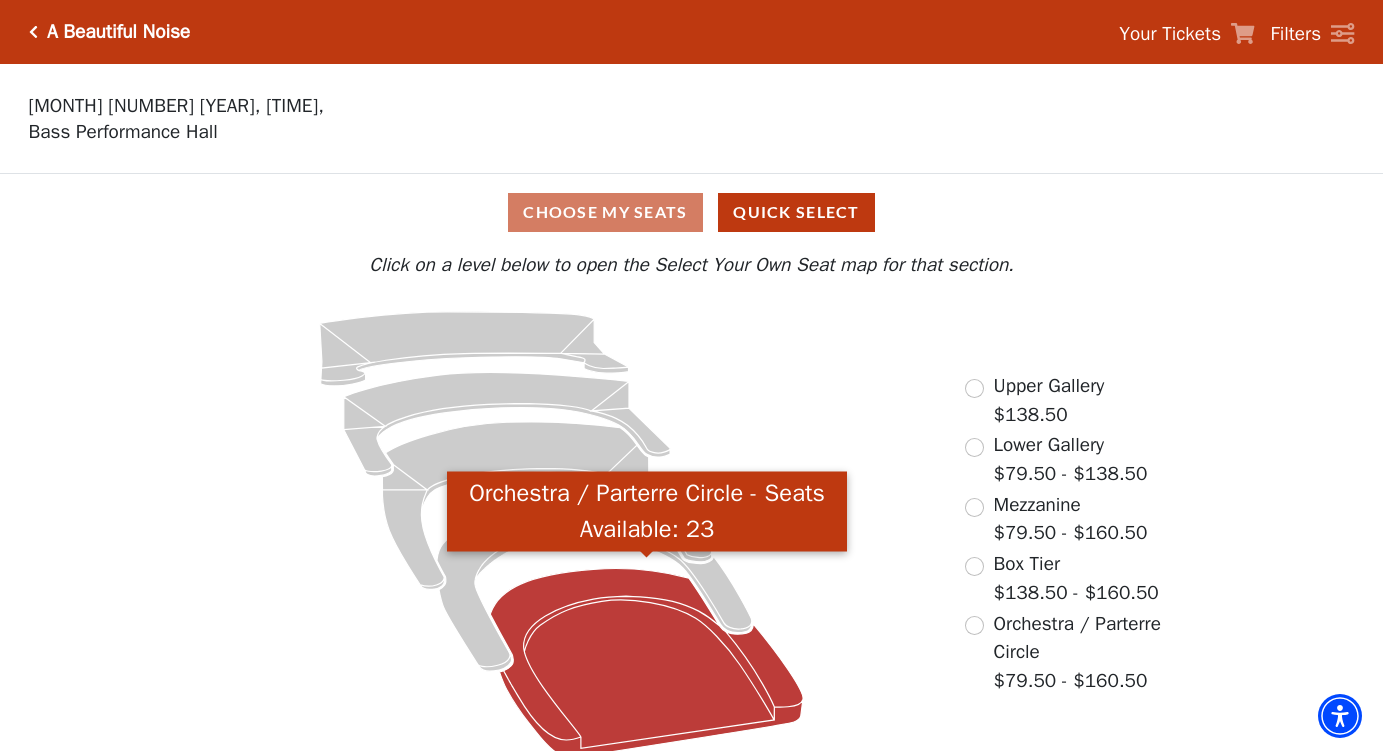 click 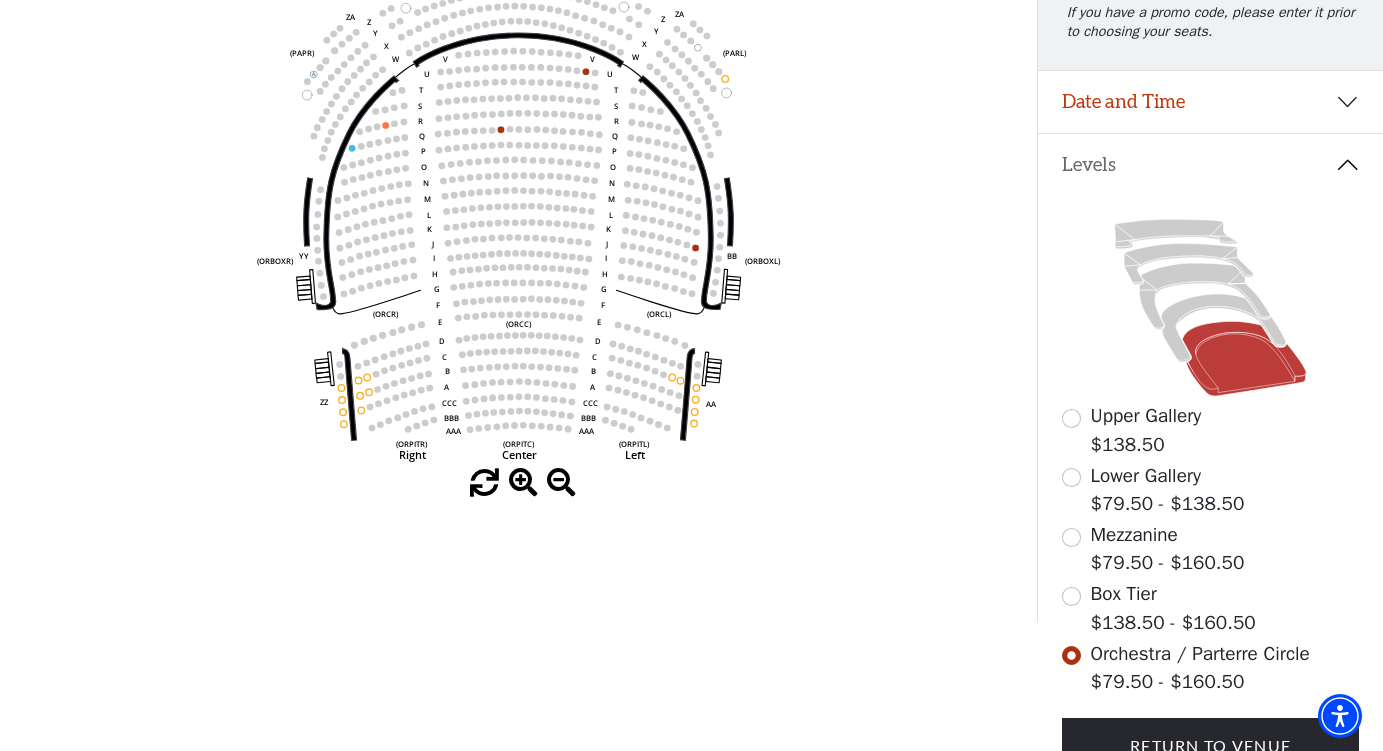 scroll, scrollTop: 304, scrollLeft: 0, axis: vertical 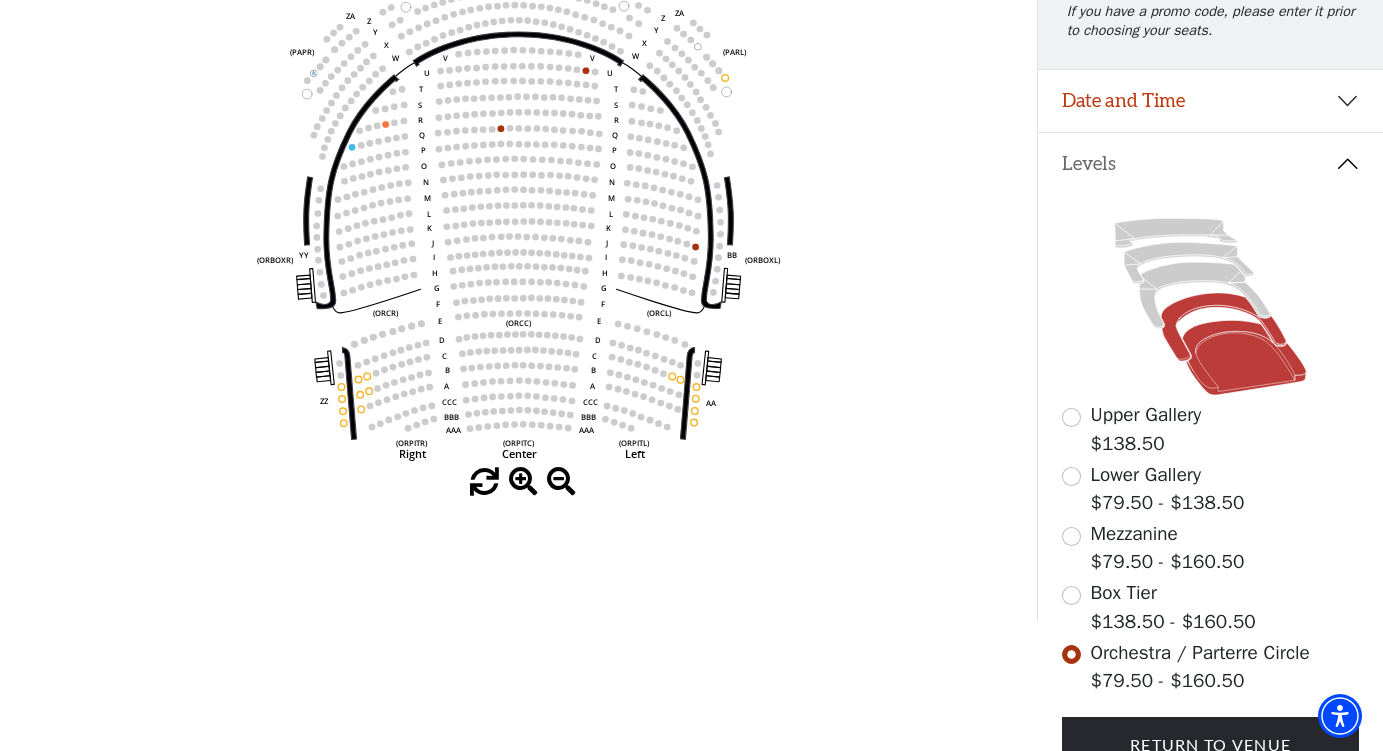 click 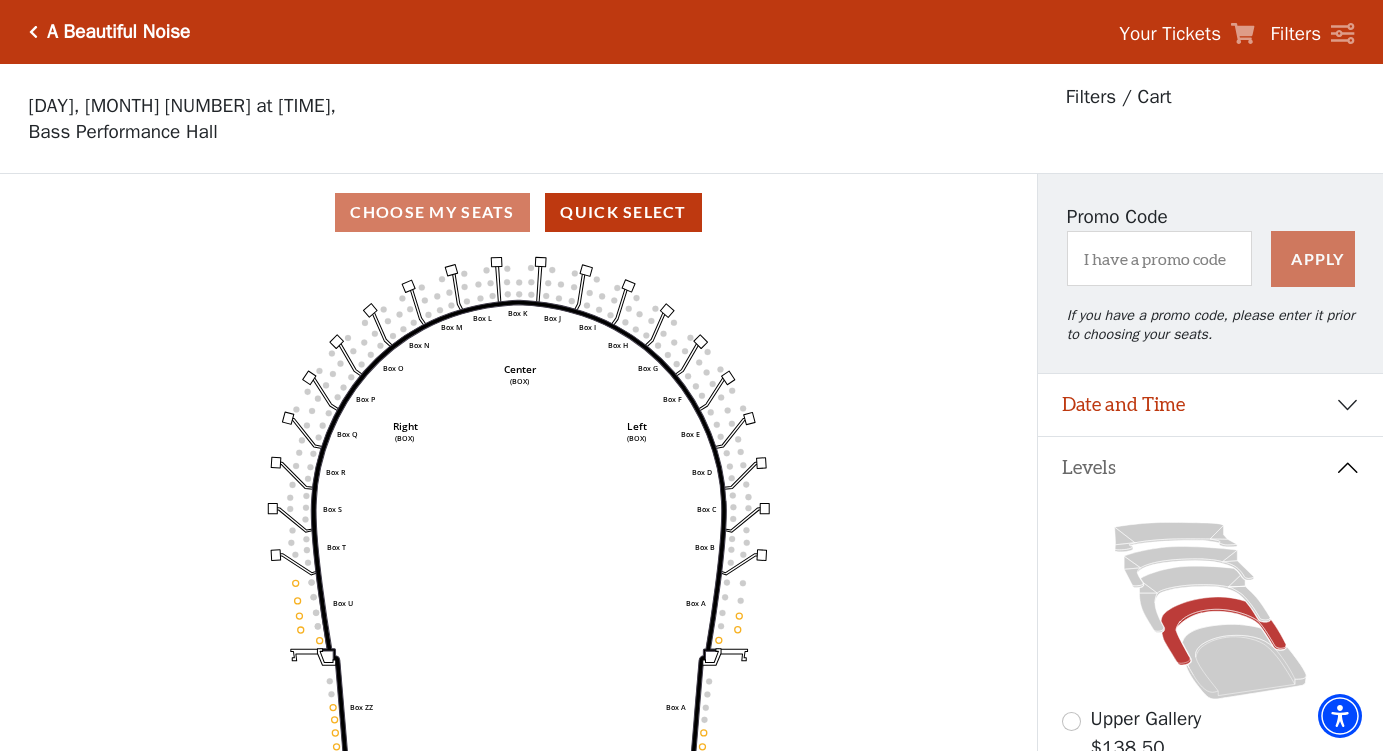 scroll, scrollTop: 0, scrollLeft: 0, axis: both 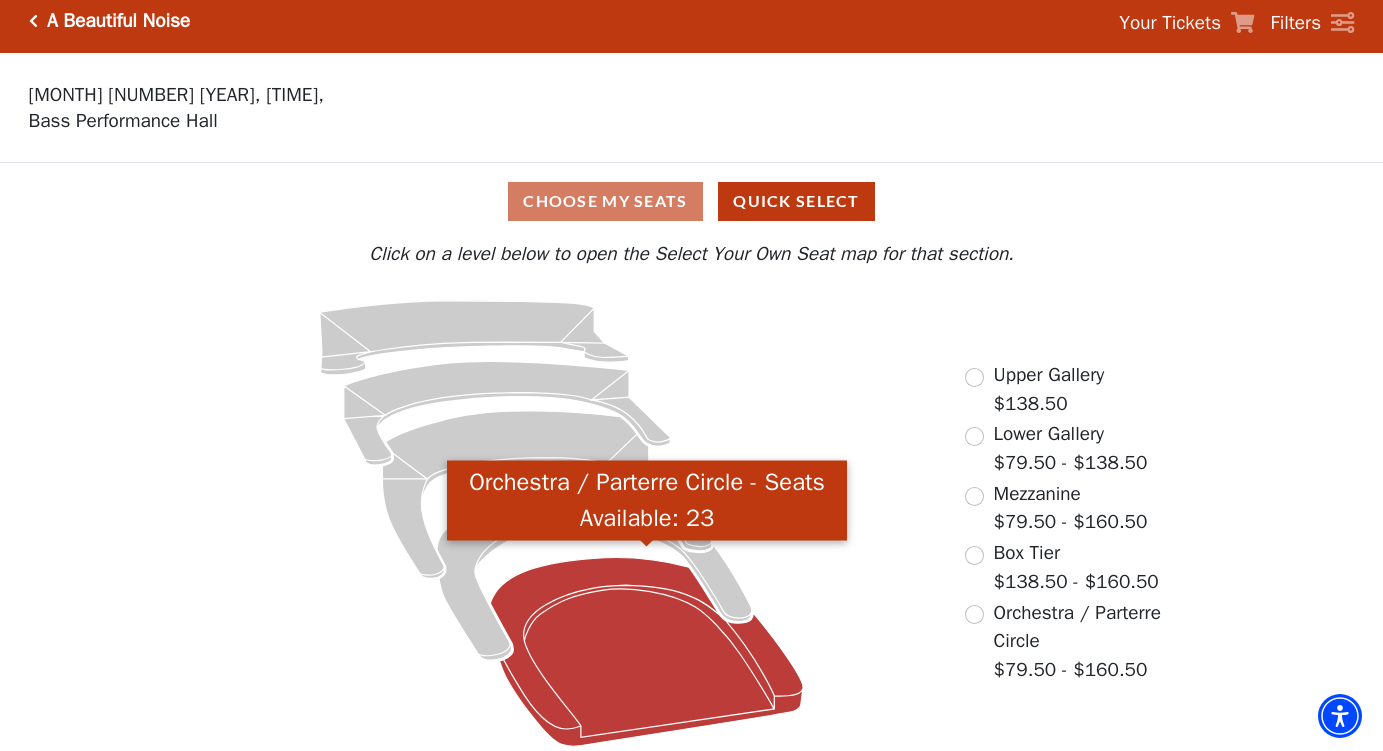 click 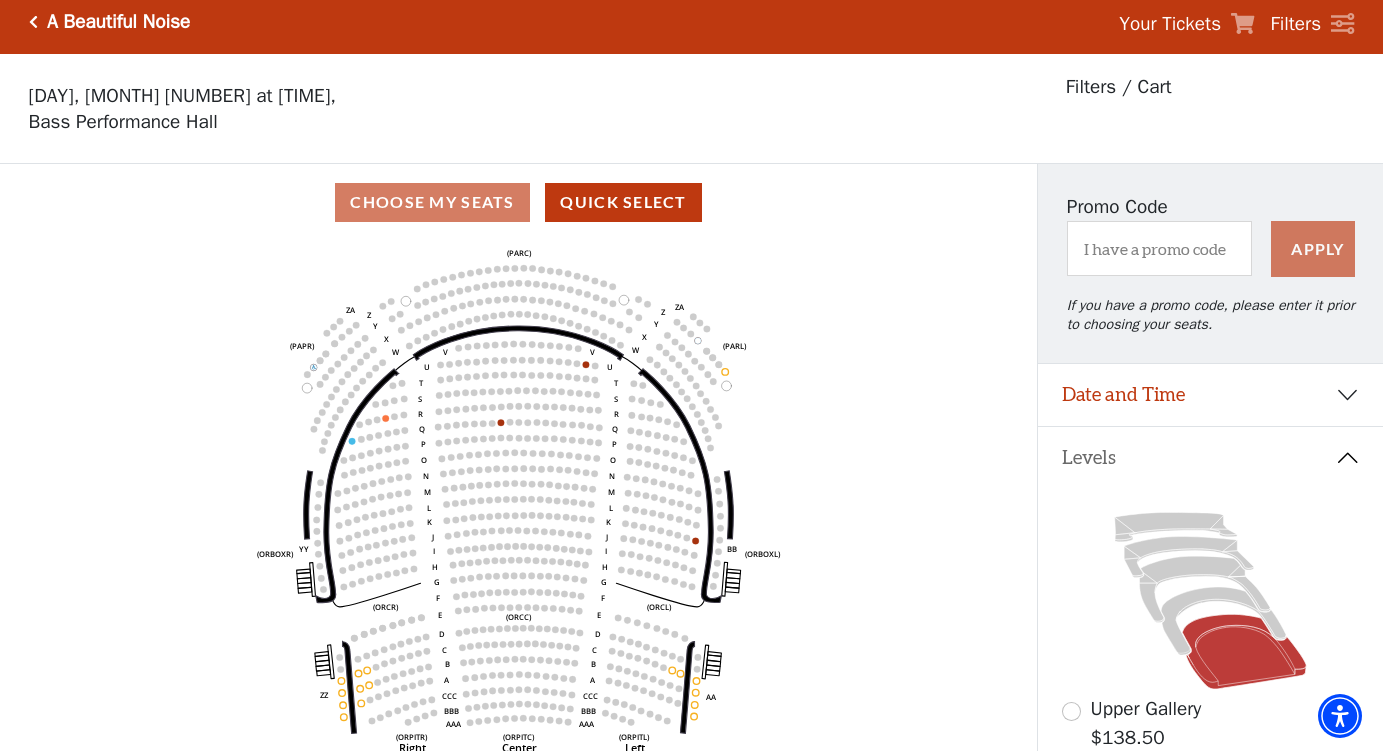 scroll, scrollTop: 0, scrollLeft: 0, axis: both 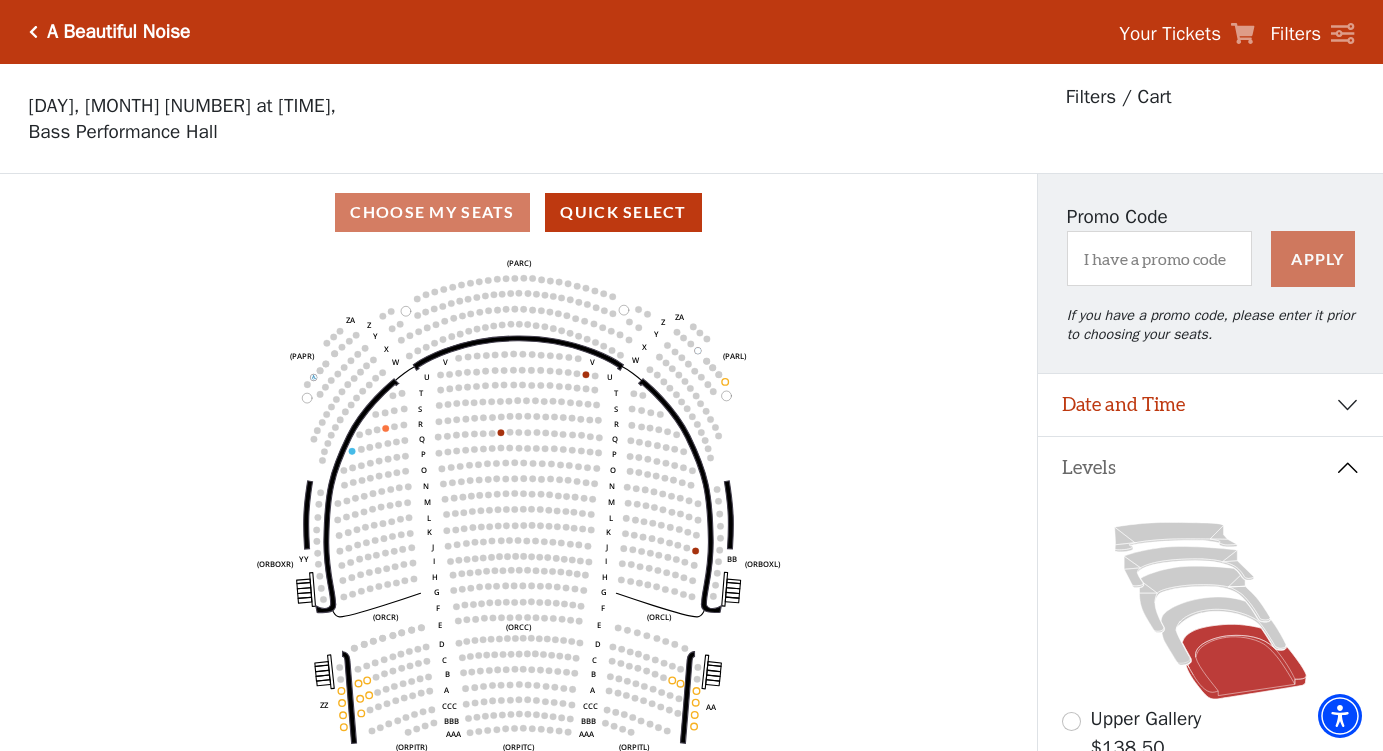 click on "Choose My Seats
Quick Select" at bounding box center [518, 212] 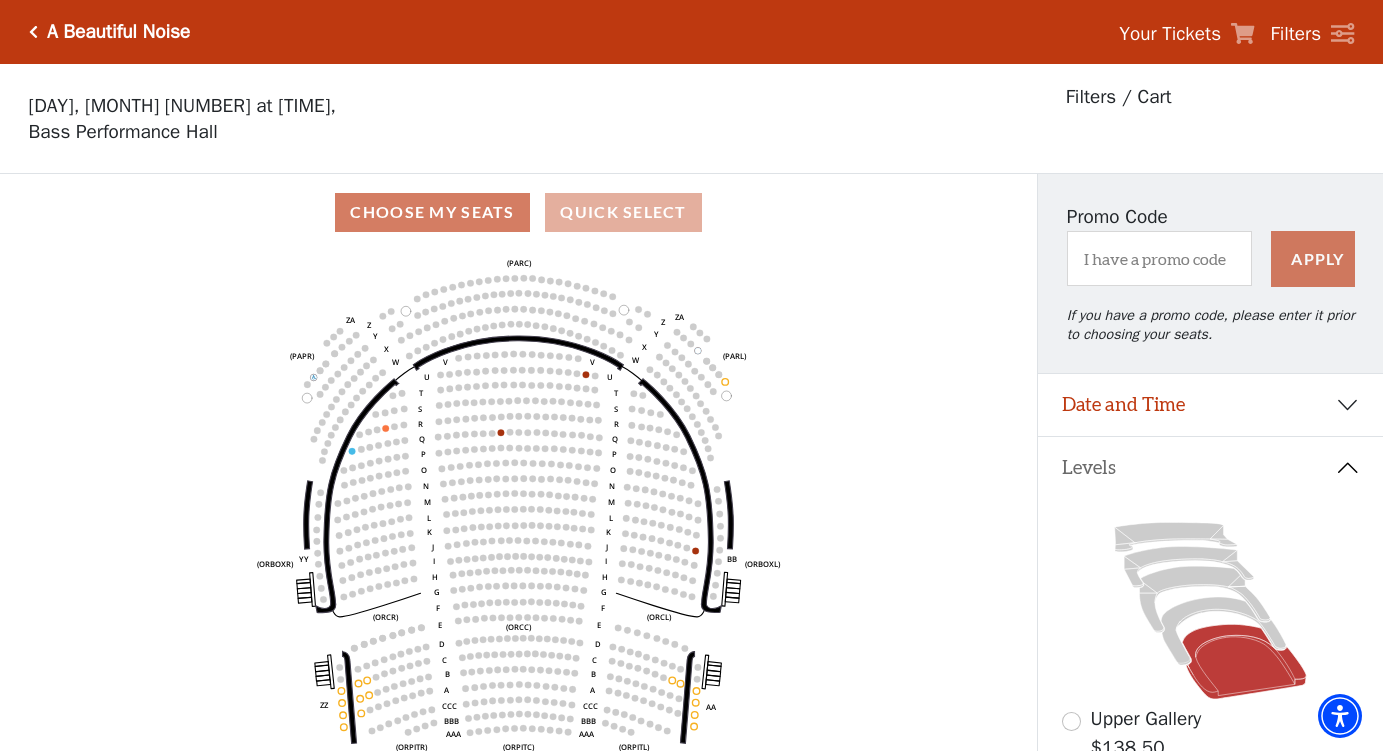 click on "Quick Select" at bounding box center [623, 212] 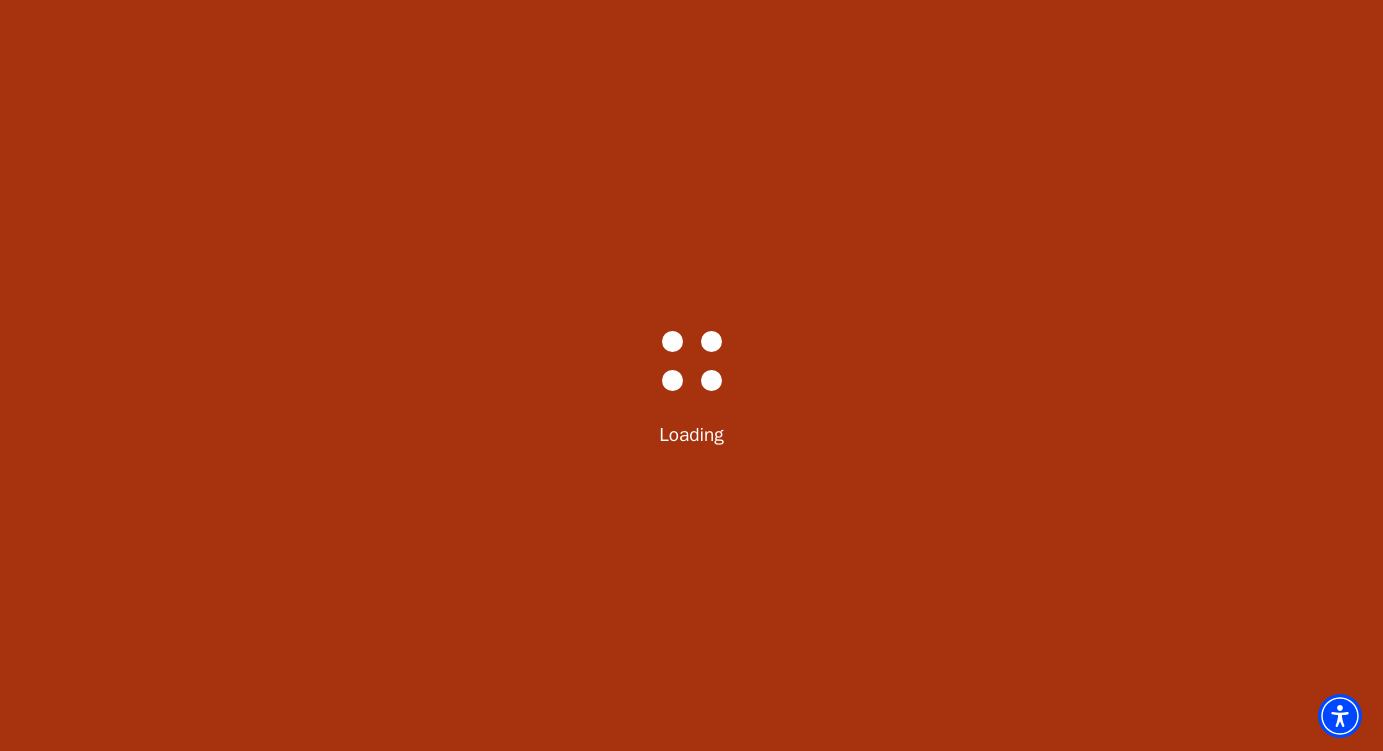 select on "6224" 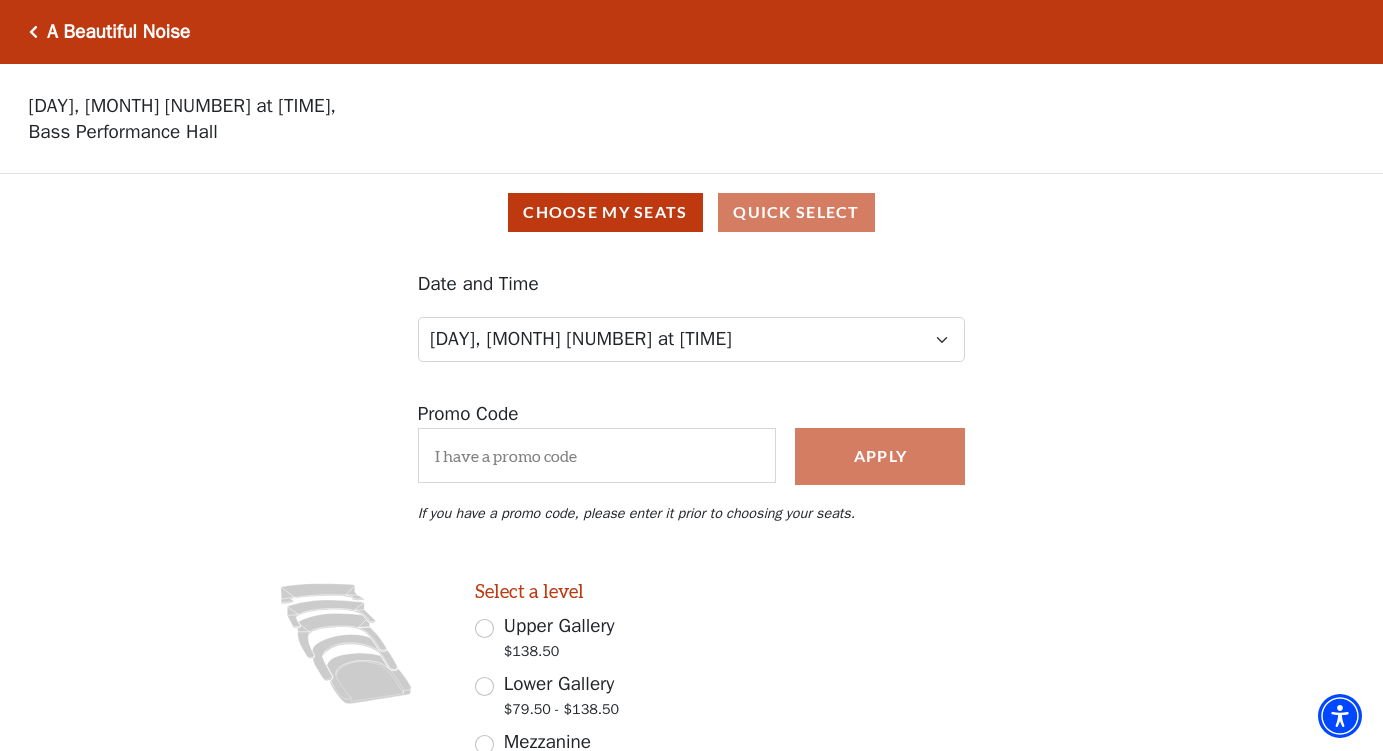 scroll, scrollTop: 0, scrollLeft: 0, axis: both 